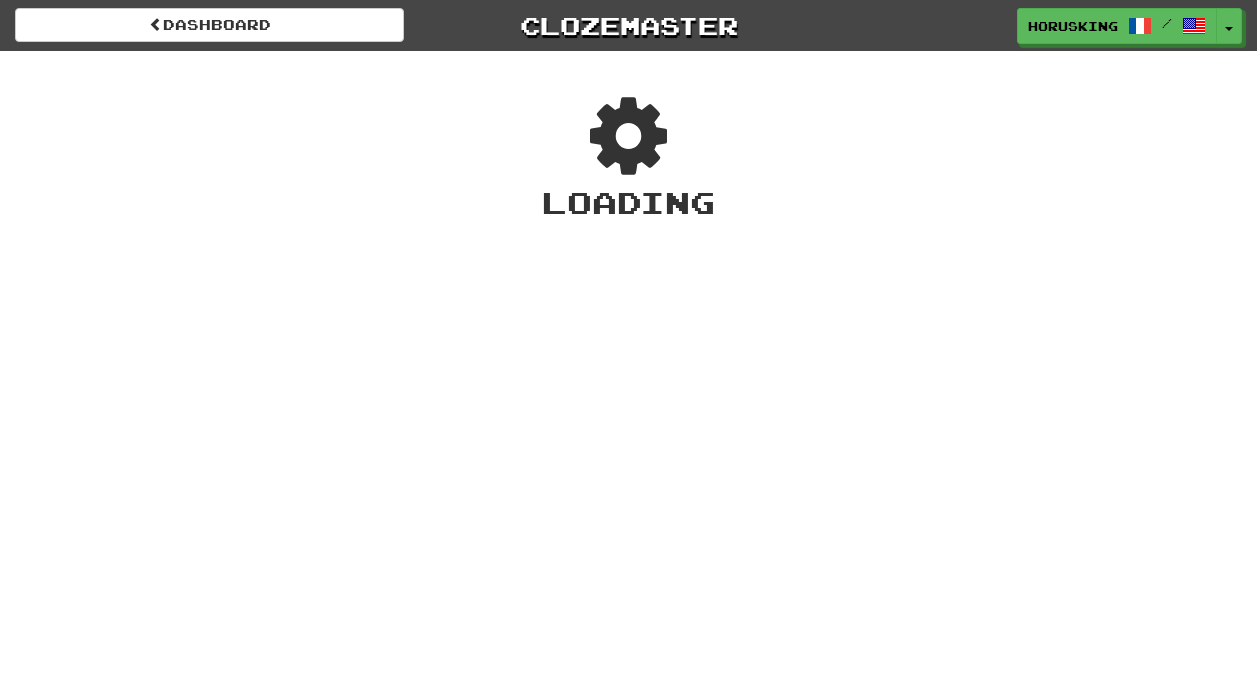 scroll, scrollTop: 0, scrollLeft: 0, axis: both 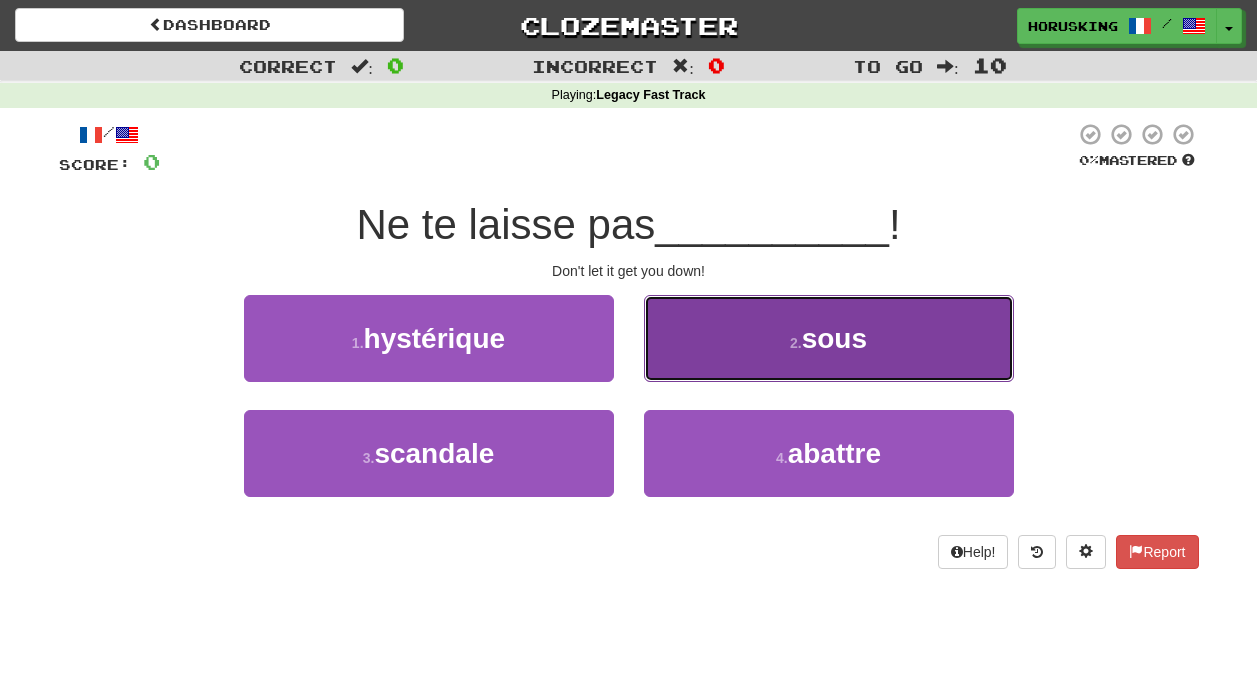 click on "2 .  sous" at bounding box center (829, 338) 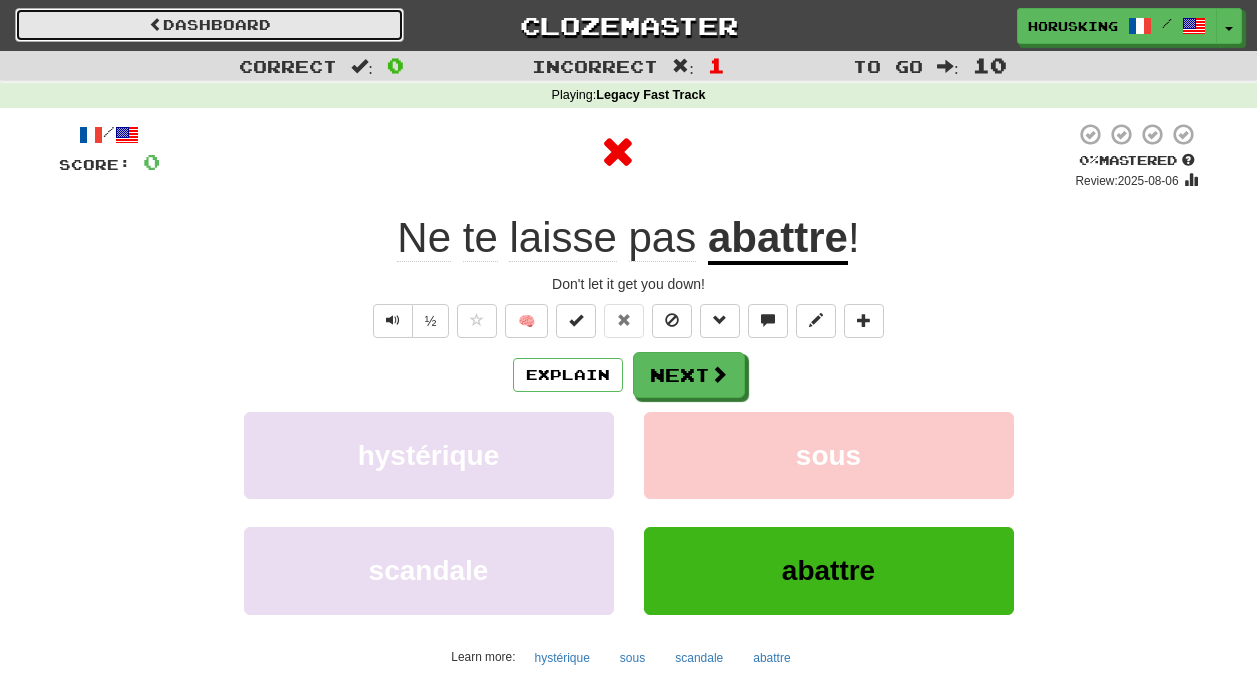 click on "Dashboard" at bounding box center (209, 25) 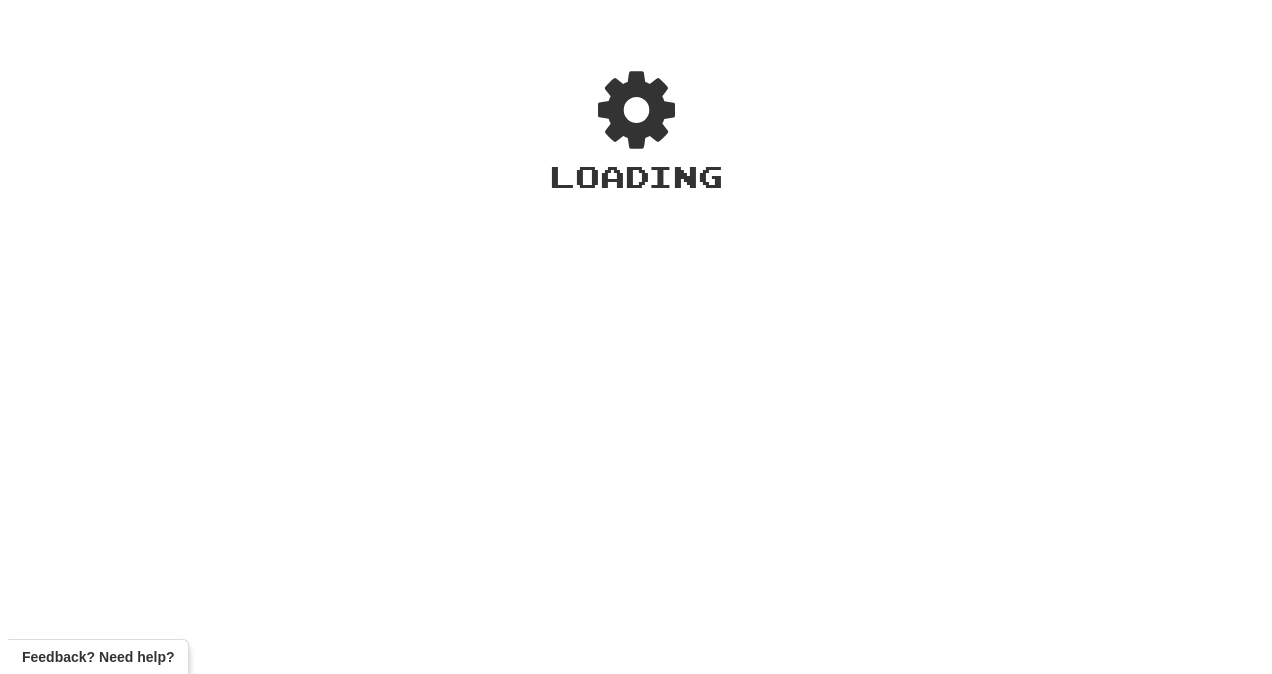 scroll, scrollTop: 0, scrollLeft: 0, axis: both 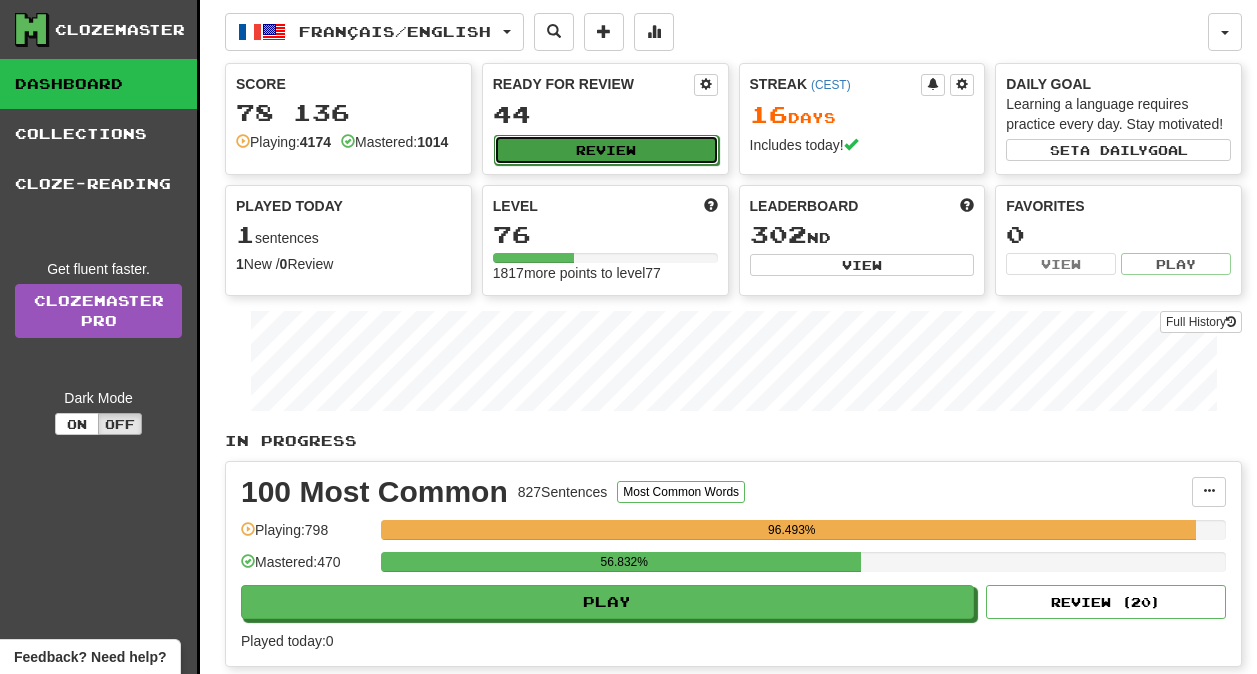 click on "Review" at bounding box center [606, 150] 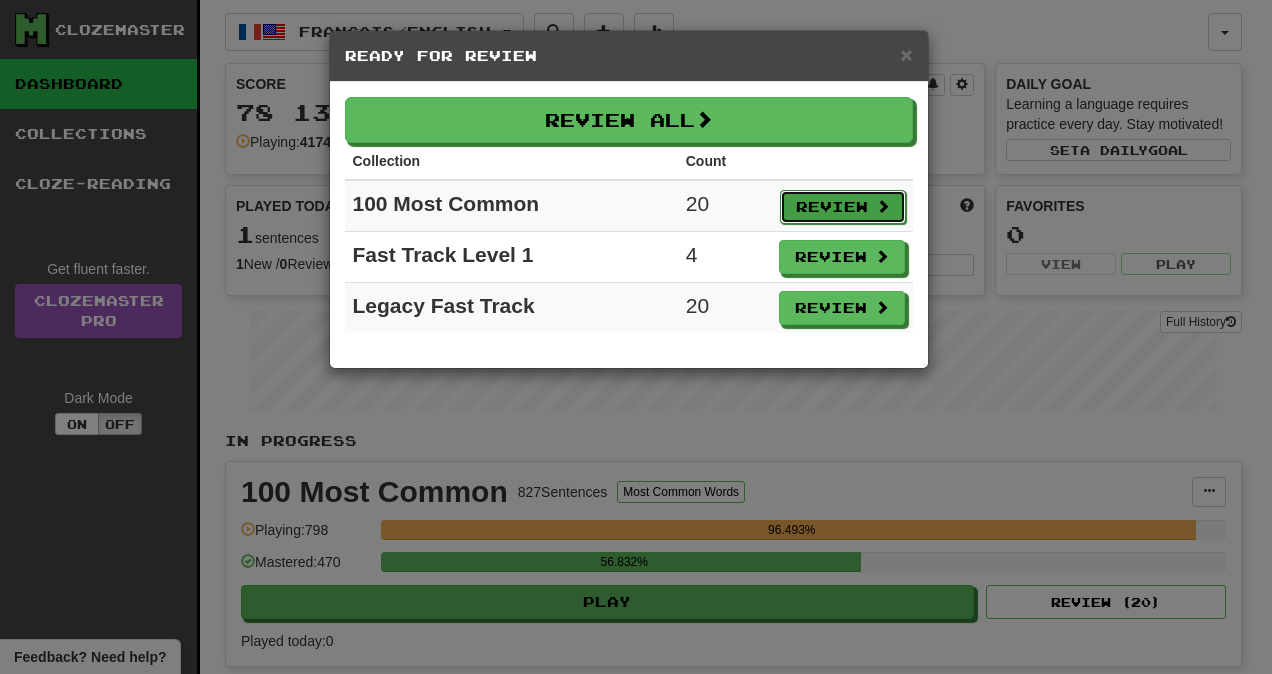 click on "Review" at bounding box center [843, 207] 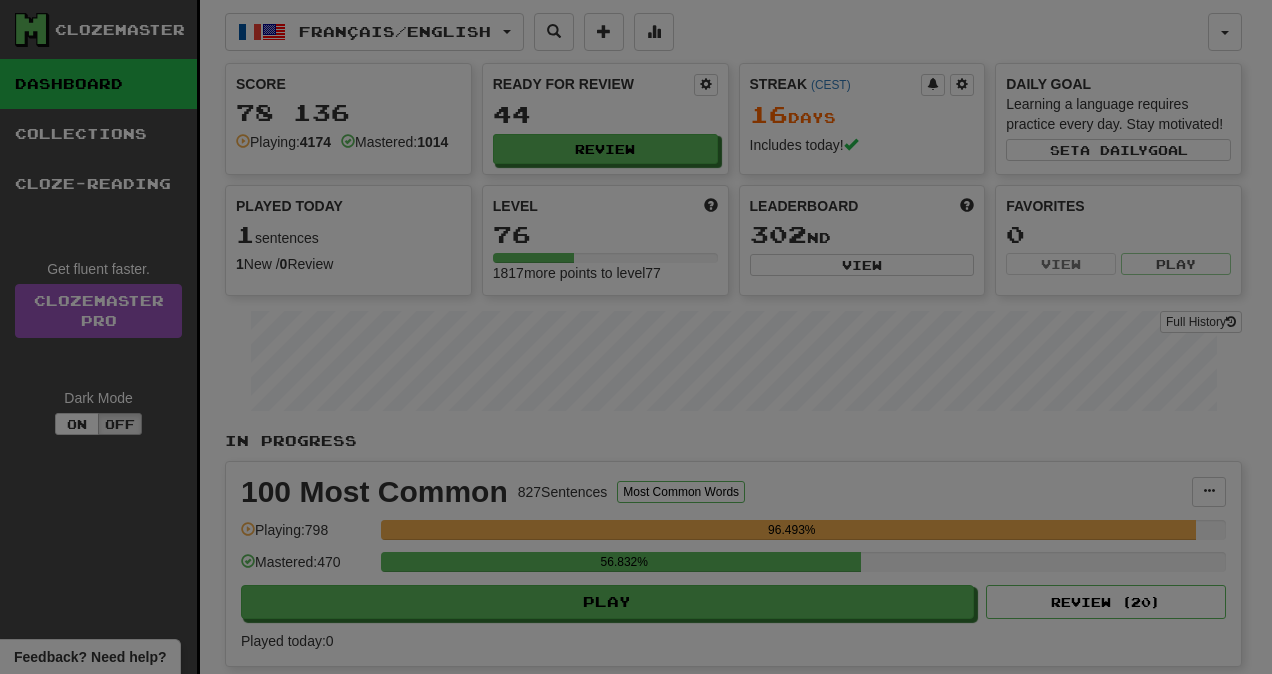 select on "**" 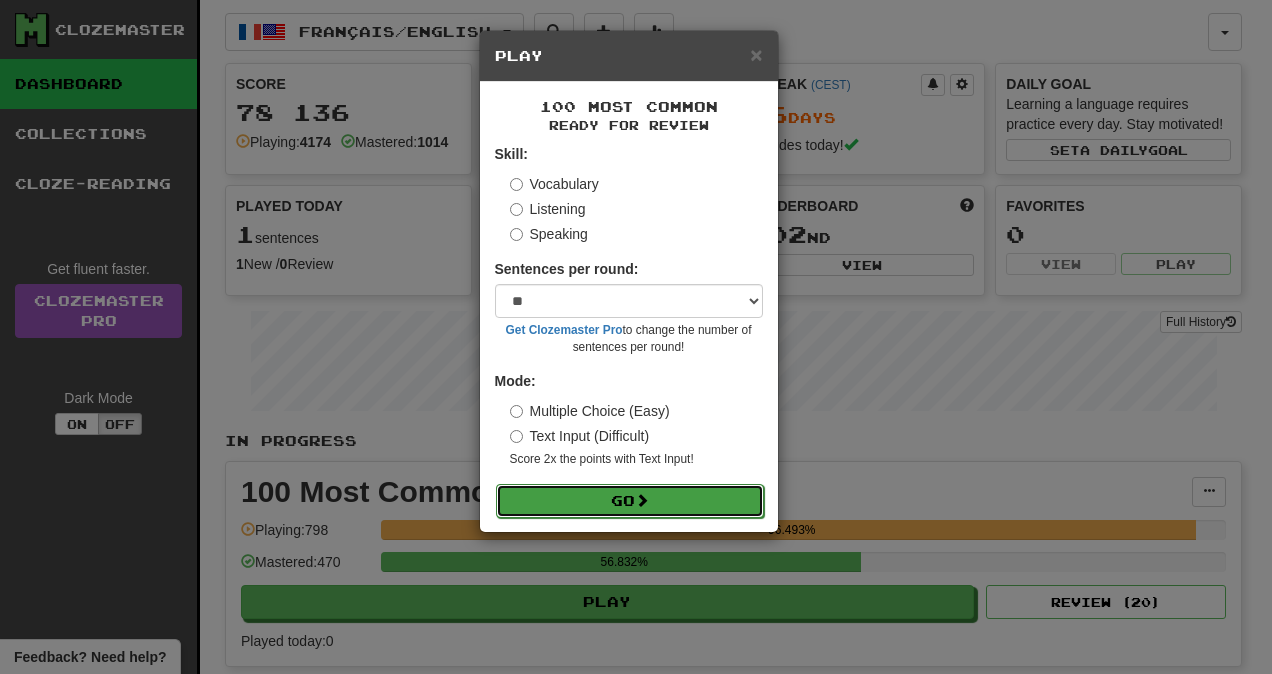 click on "Go" at bounding box center [630, 501] 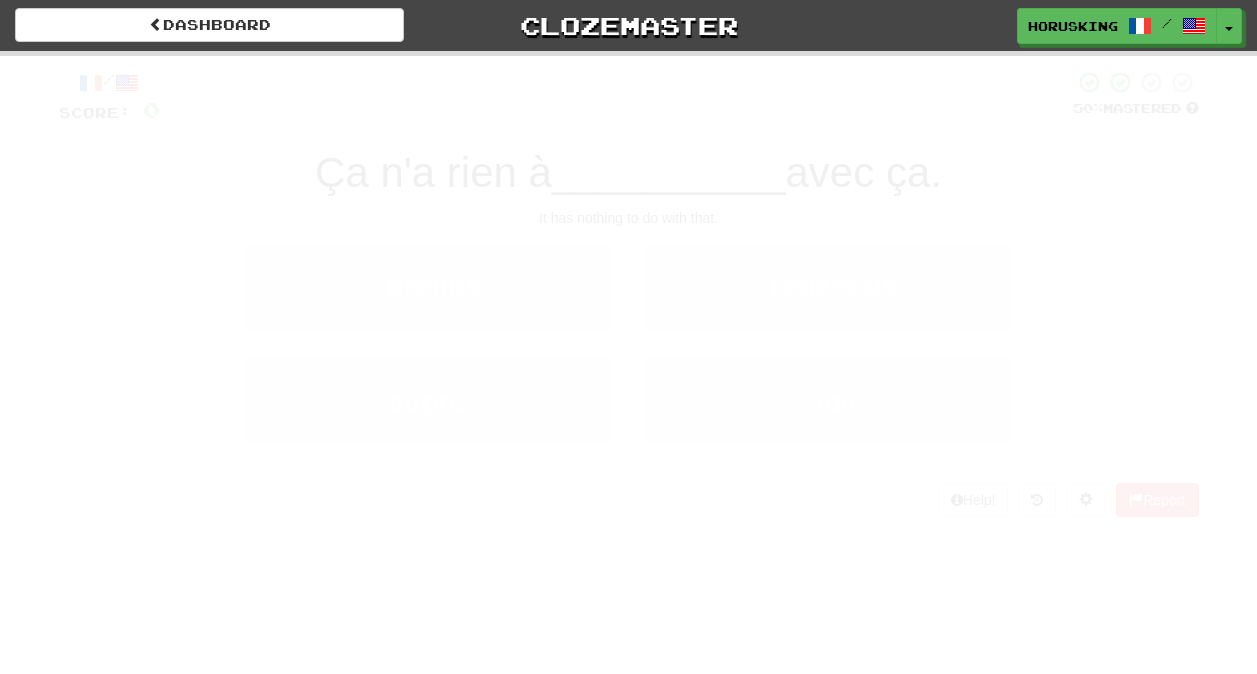 scroll, scrollTop: 0, scrollLeft: 0, axis: both 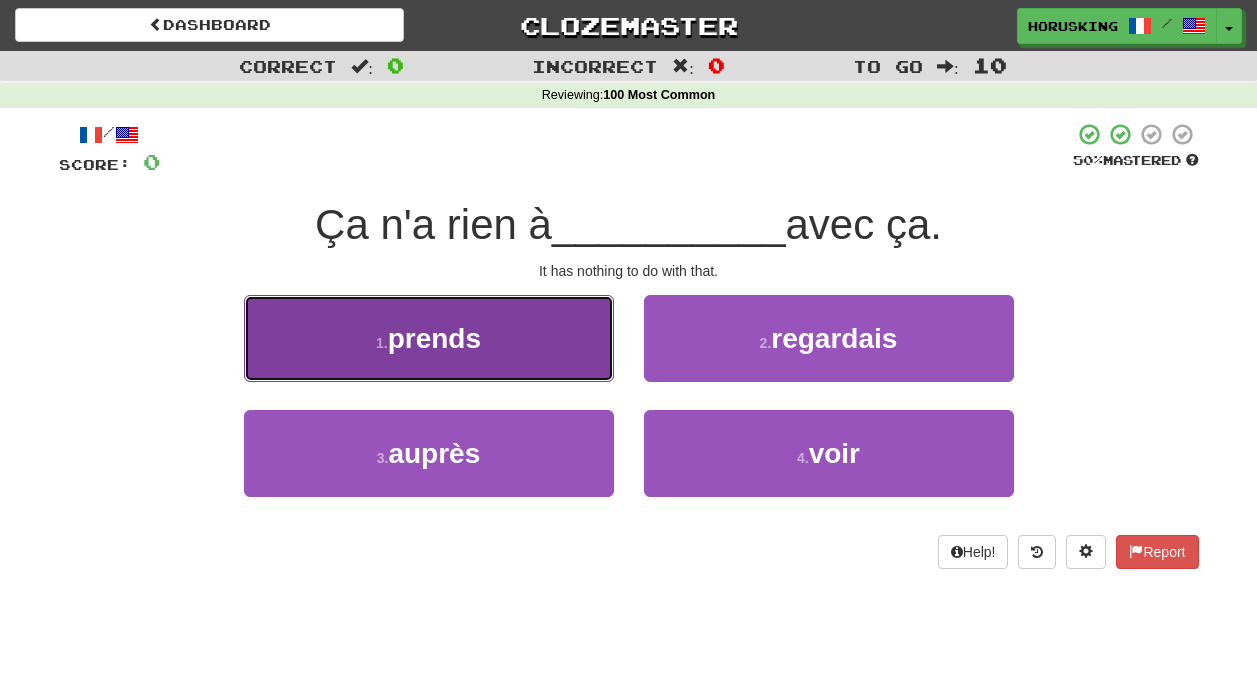 click on "1 .  prends" at bounding box center (429, 338) 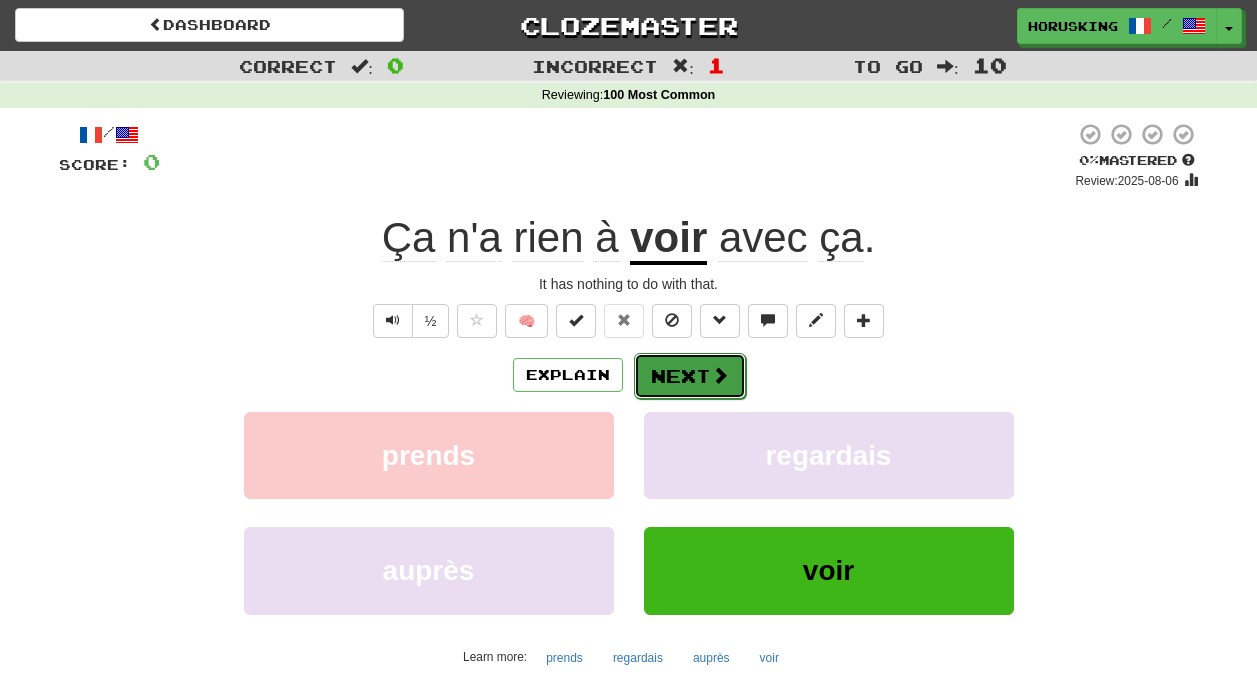 click at bounding box center [720, 375] 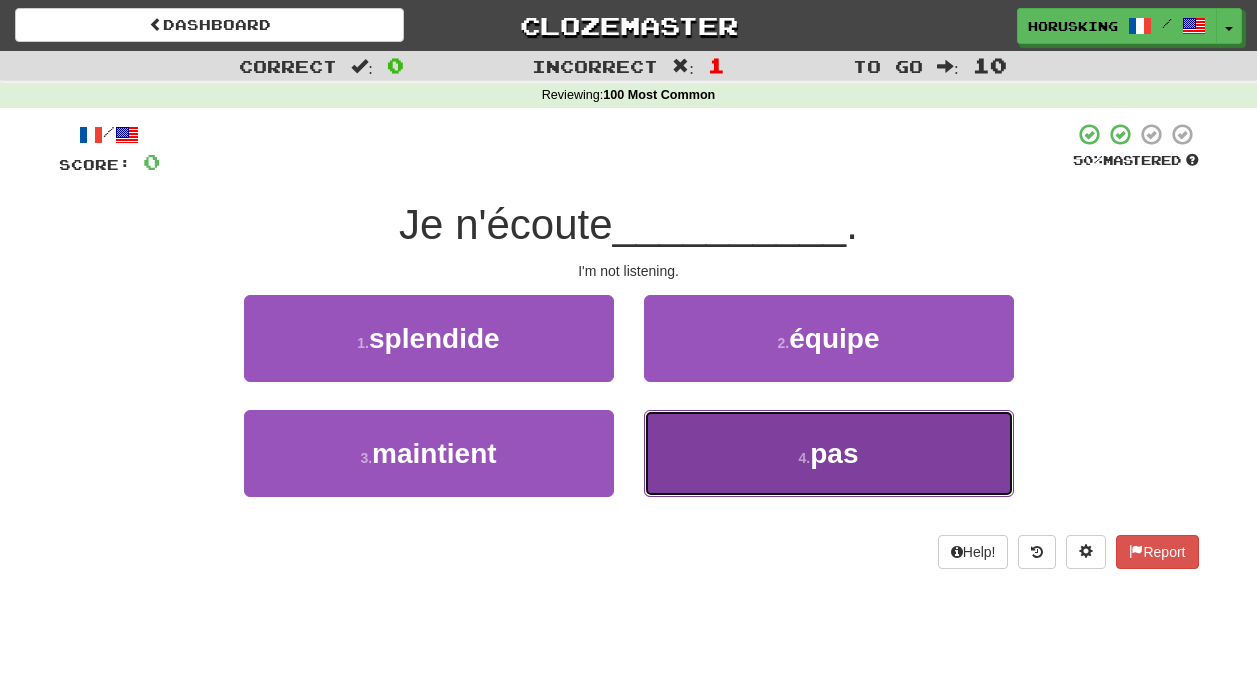 click on "4 .  pas" at bounding box center [829, 453] 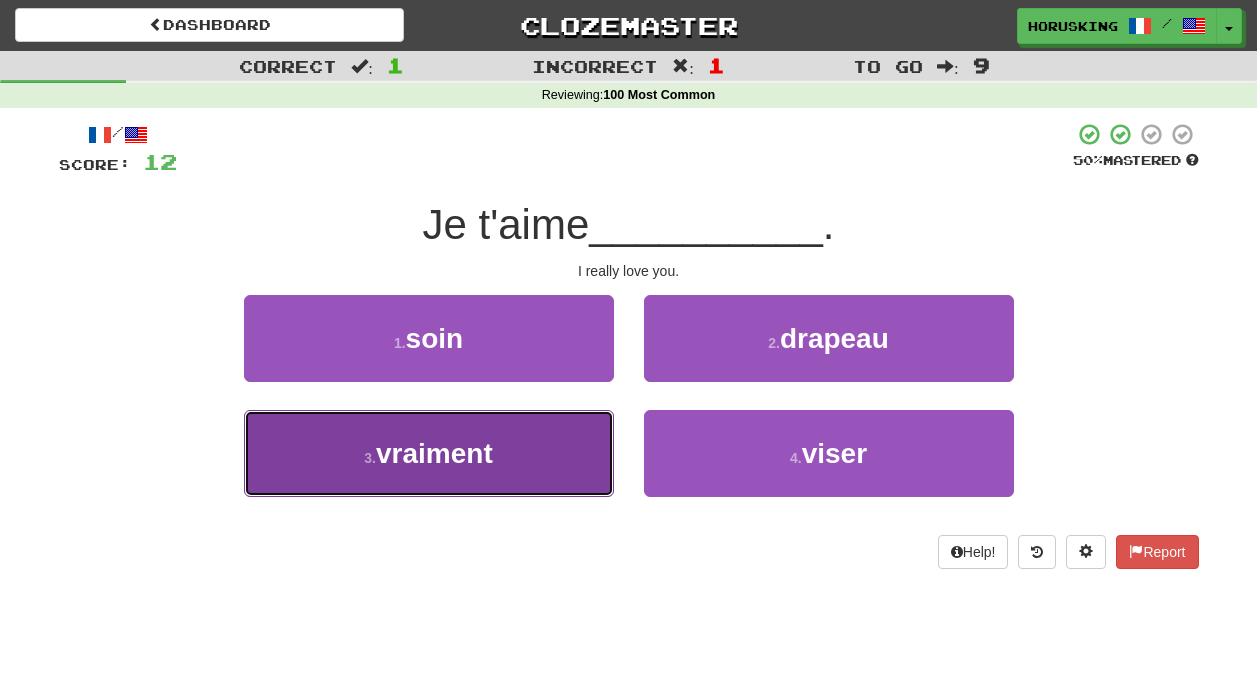 click on "3 .  vraiment" at bounding box center (429, 453) 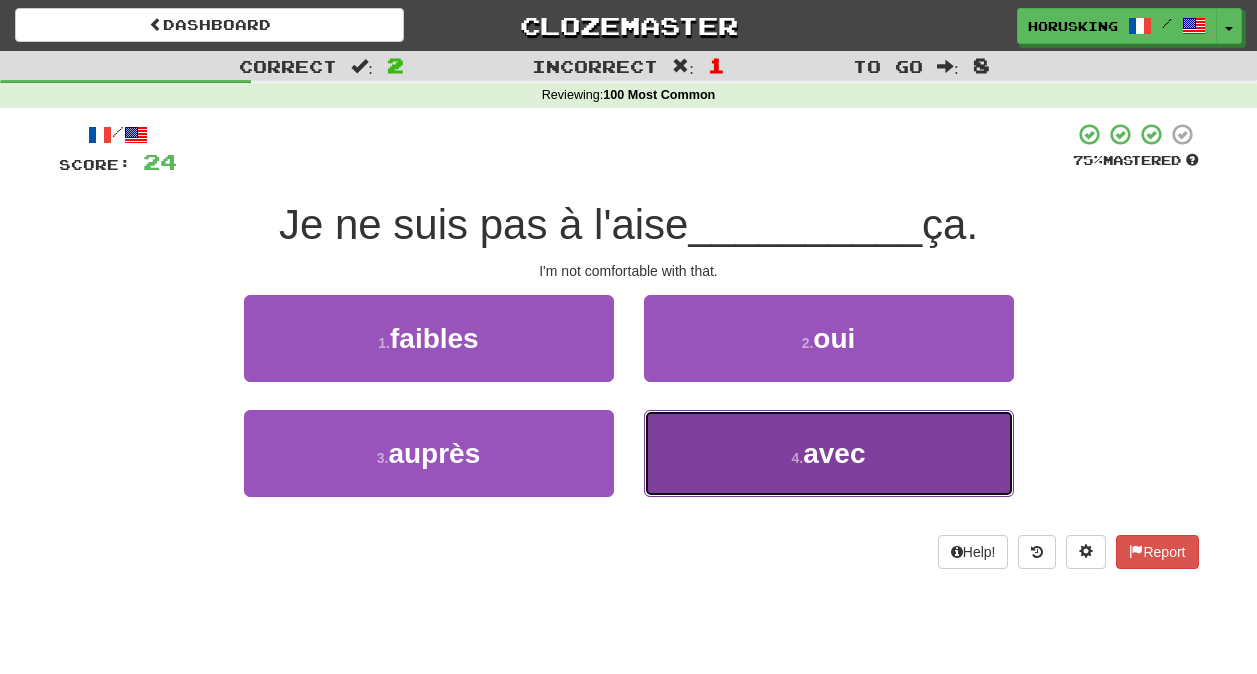 click on "4 .  avec" at bounding box center (829, 453) 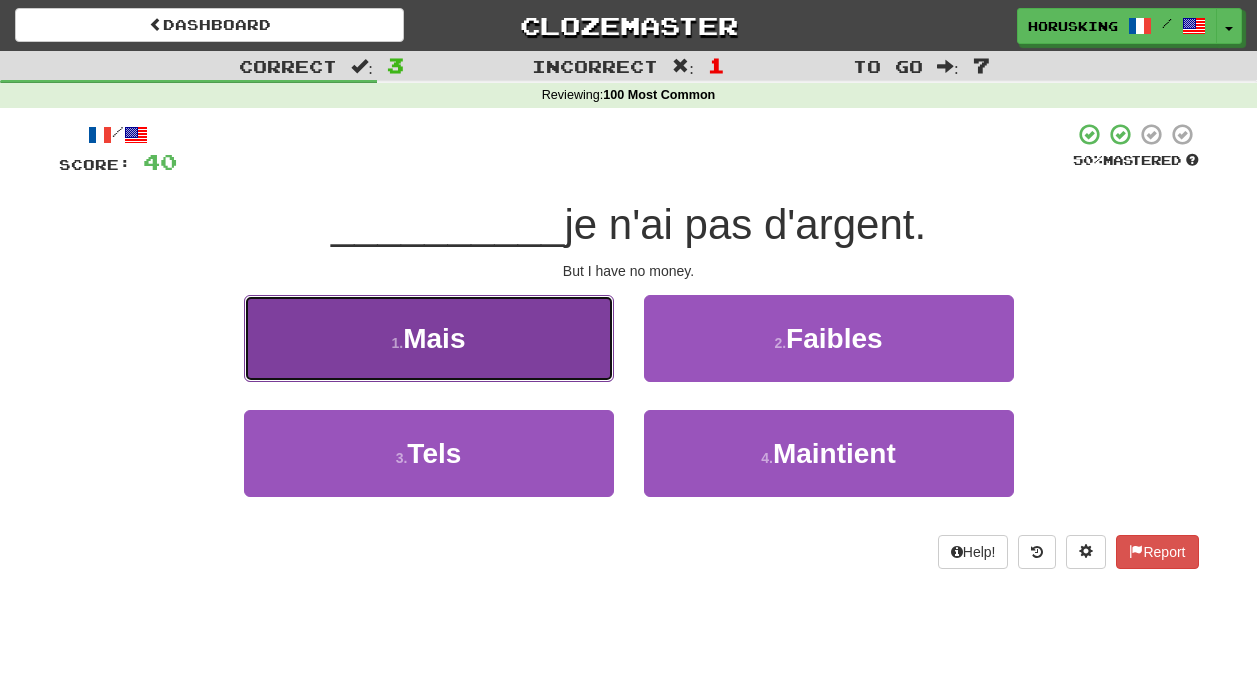 click on "1 .  Mais" at bounding box center [429, 338] 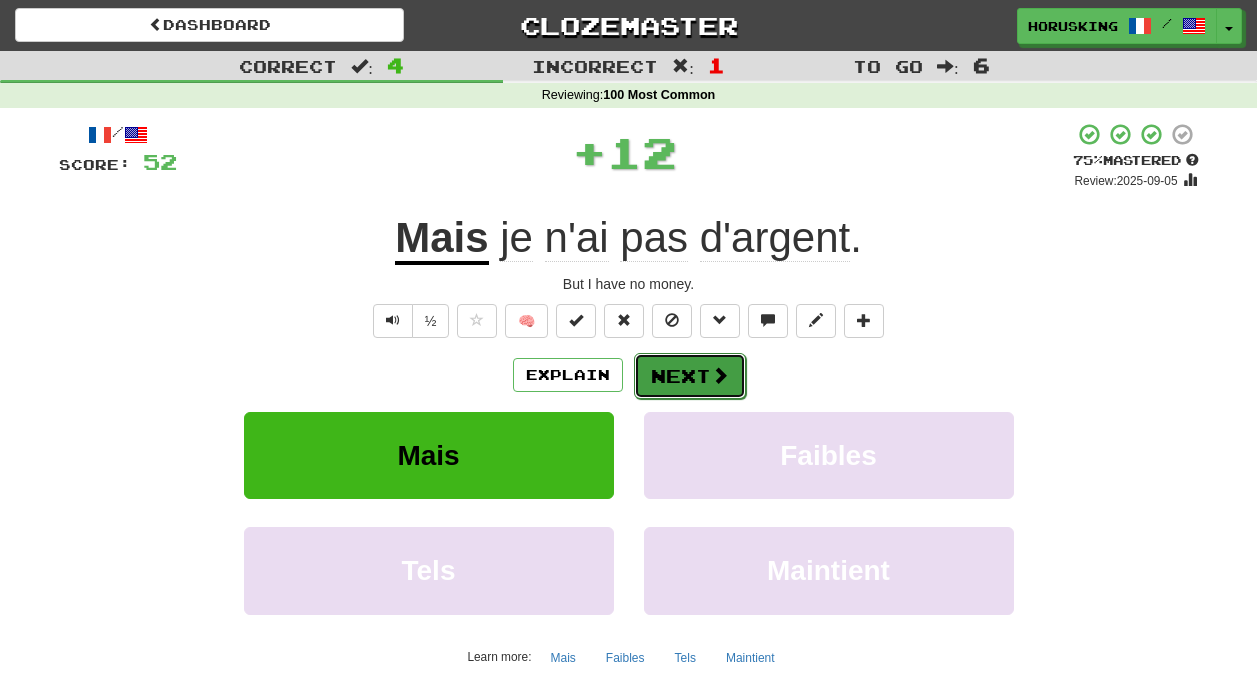 click on "Next" at bounding box center (690, 376) 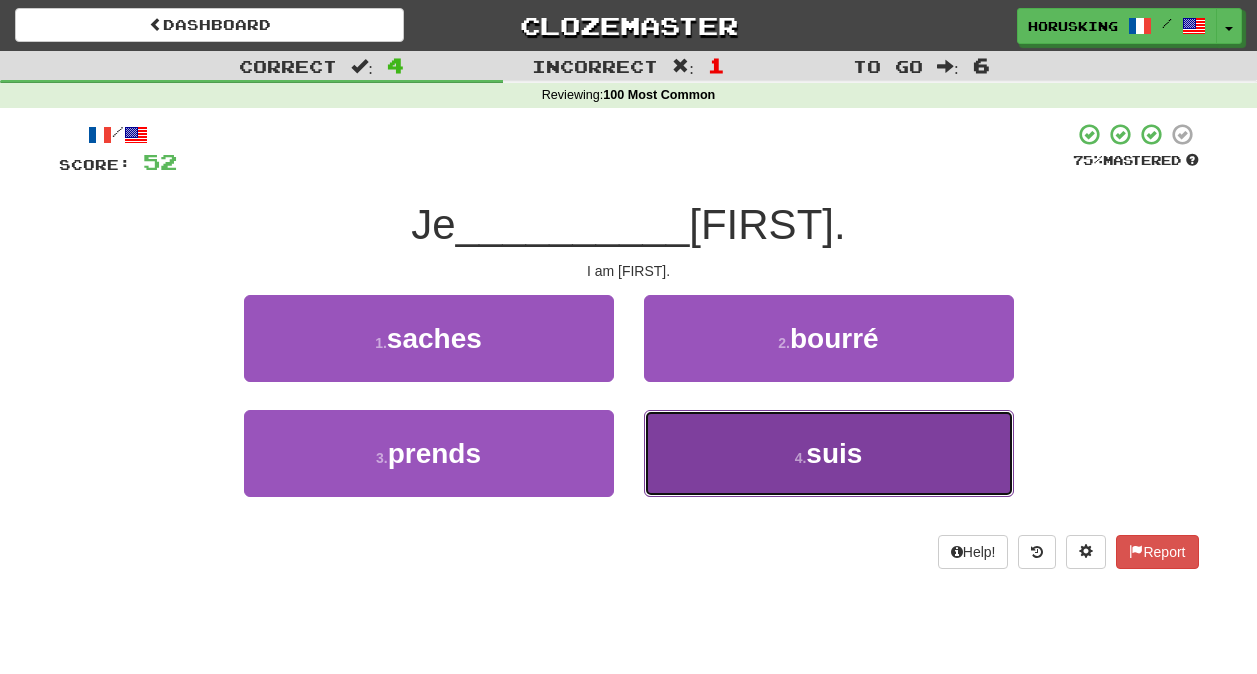 click on "4 .  suis" at bounding box center (829, 453) 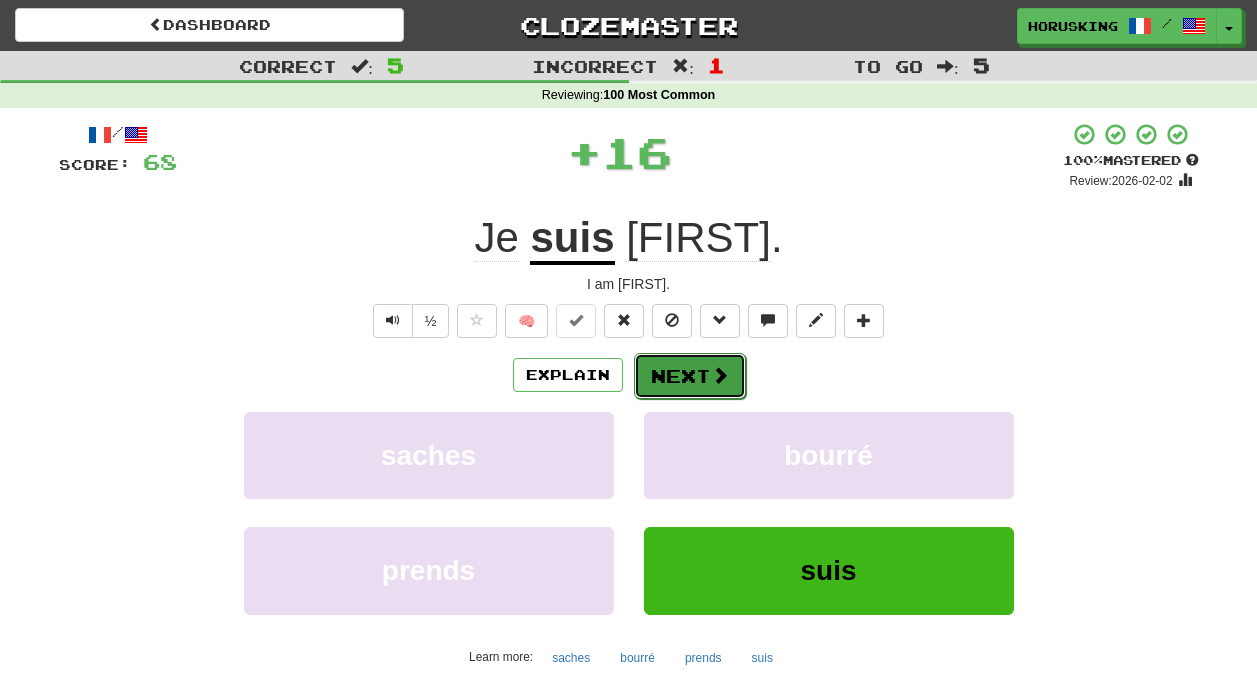 click on "Next" at bounding box center (690, 376) 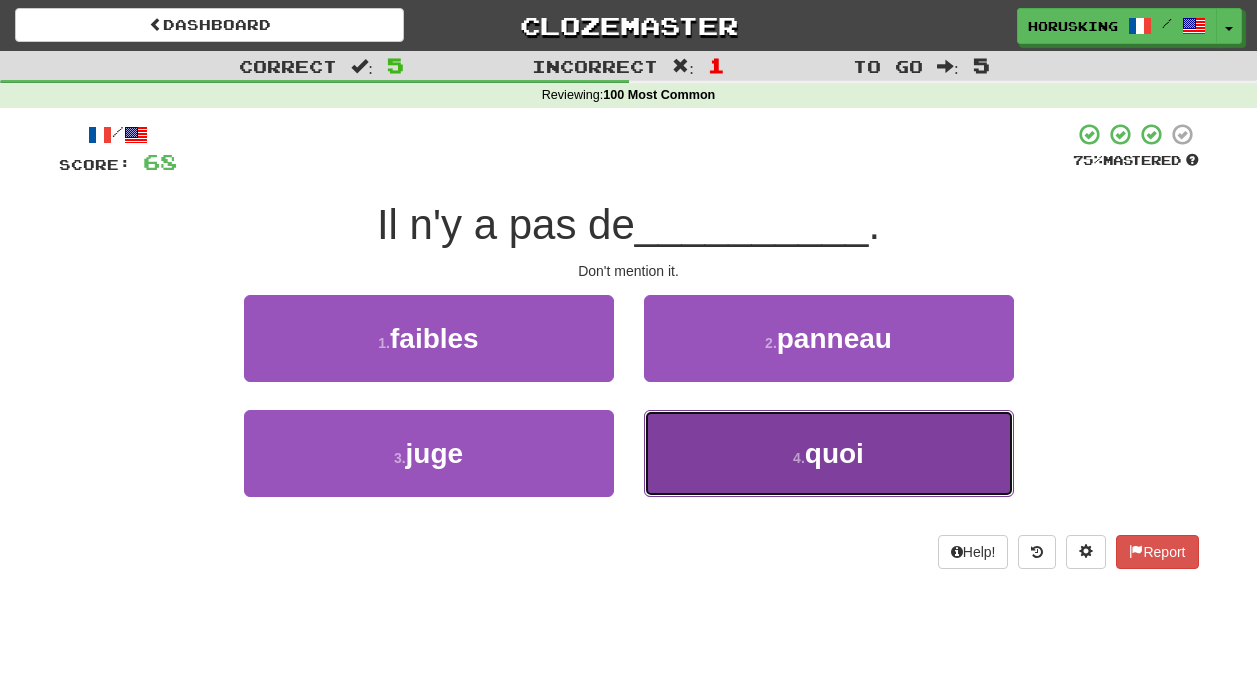 click on "4 .  quoi" at bounding box center (829, 453) 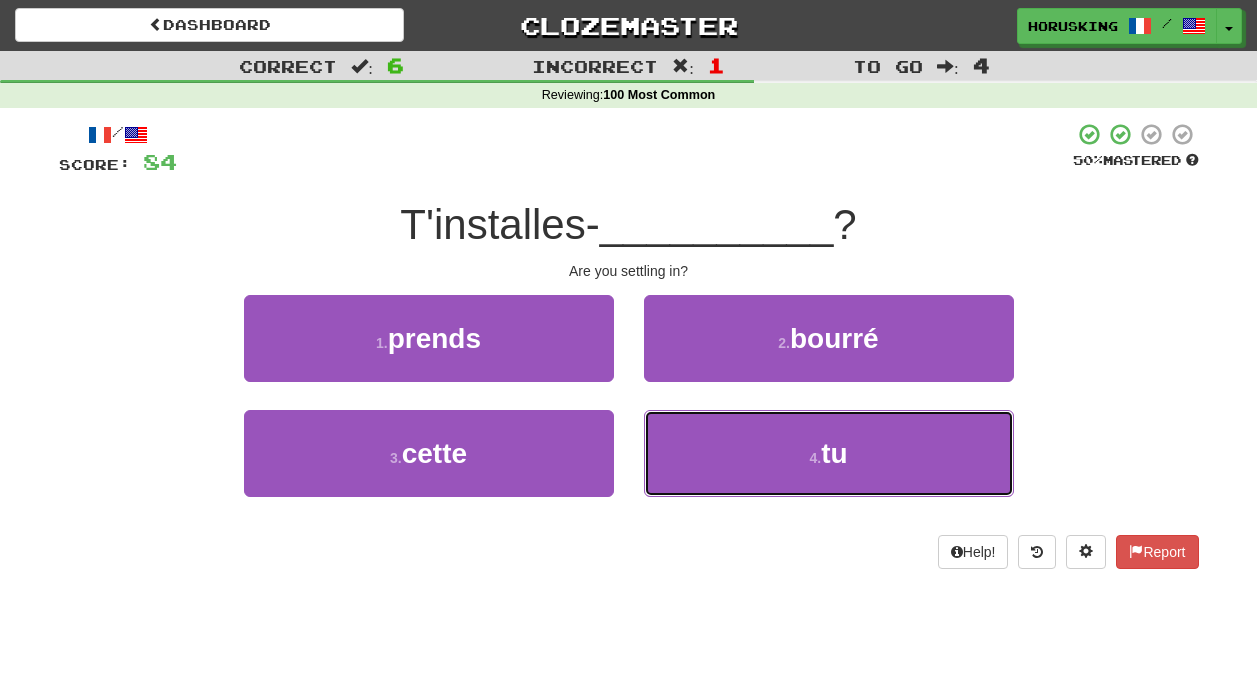 click on "4 .  tu" at bounding box center (829, 453) 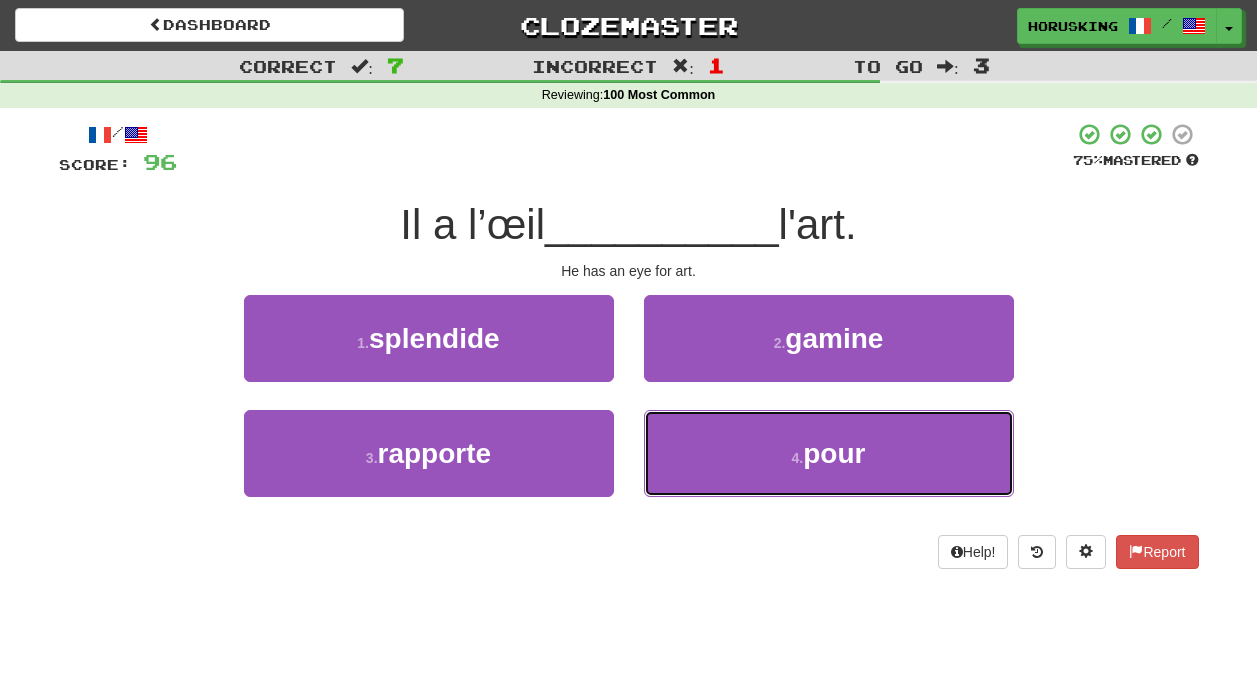 click on "4 .  pour" at bounding box center (829, 453) 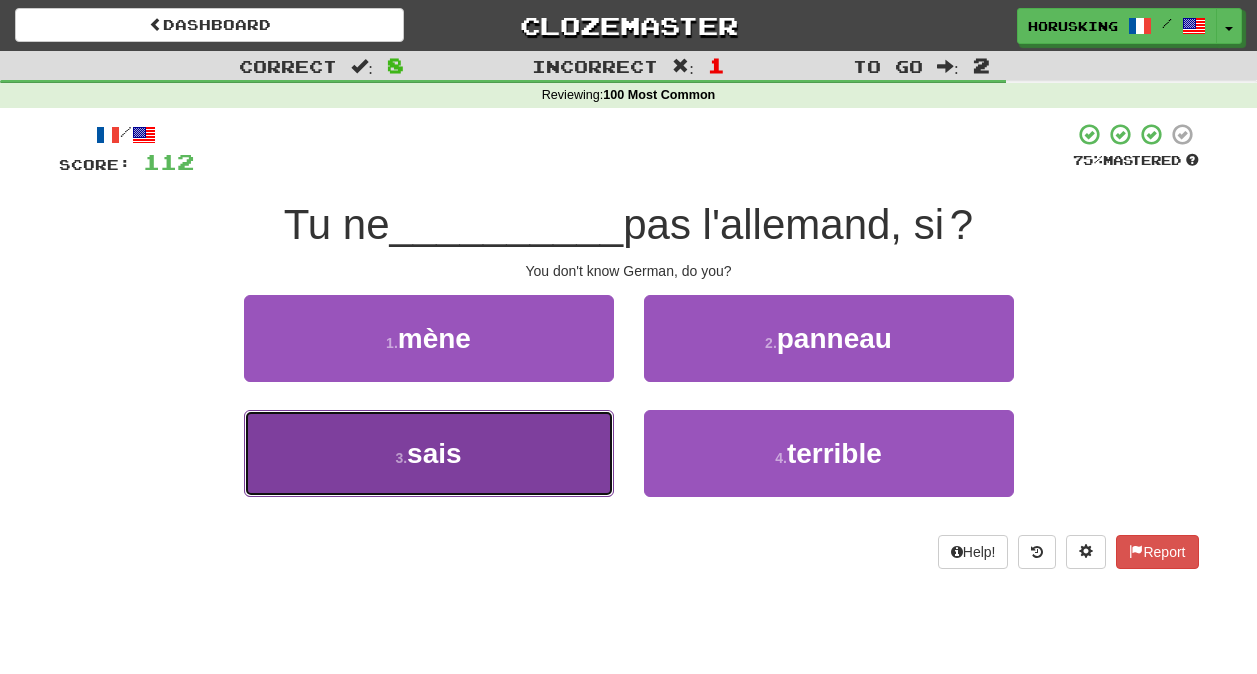 click on "3 .  sais" at bounding box center (429, 453) 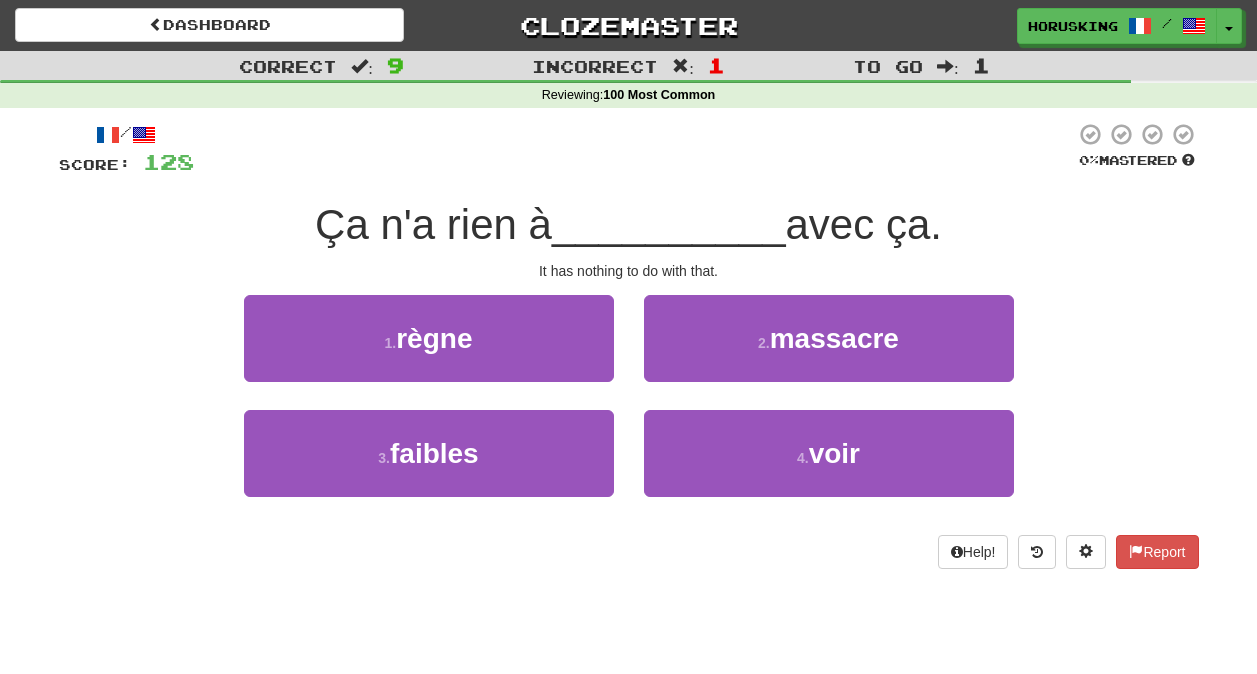 click on "2 .  massacre" at bounding box center [829, 352] 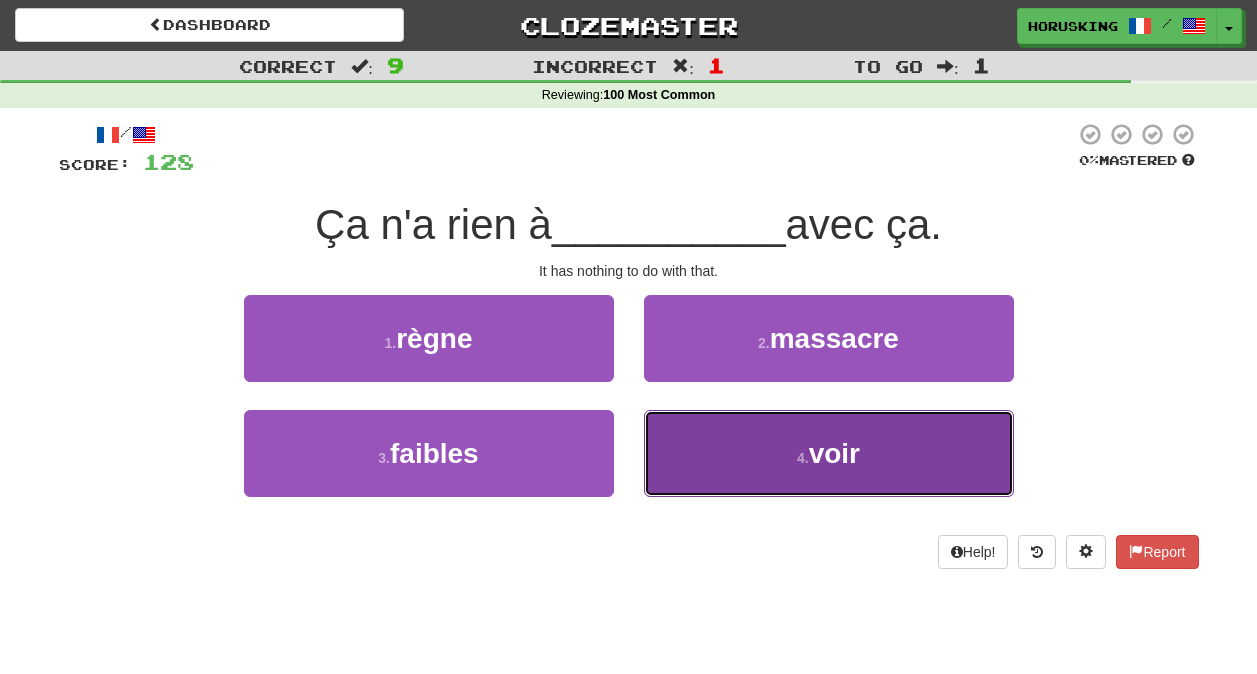 click on "4 .  voir" at bounding box center (829, 453) 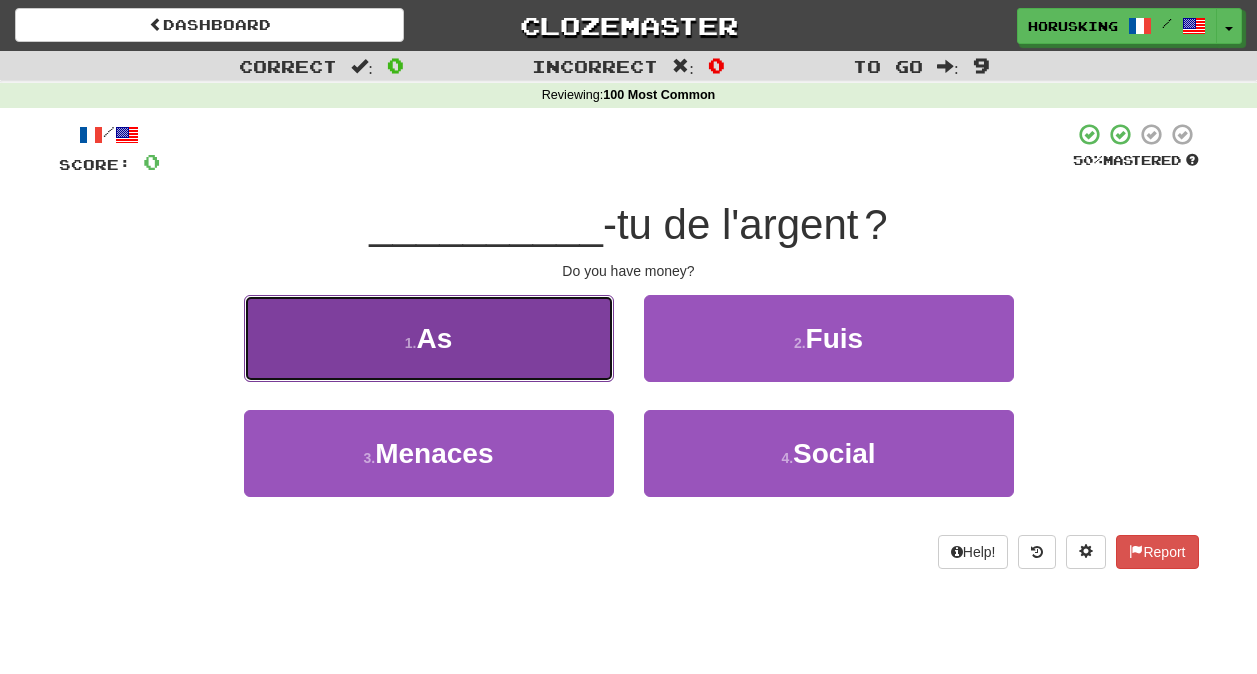 click on "1 .  As" at bounding box center [429, 338] 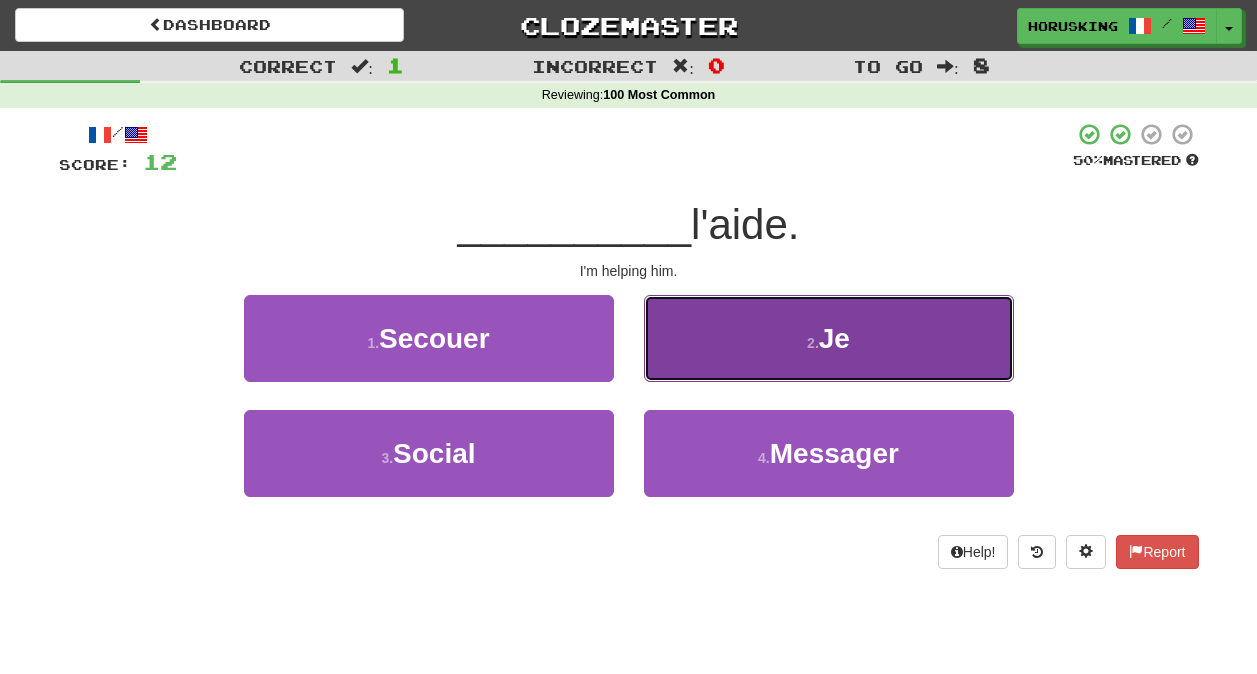 click on "2 .  Je" at bounding box center [829, 338] 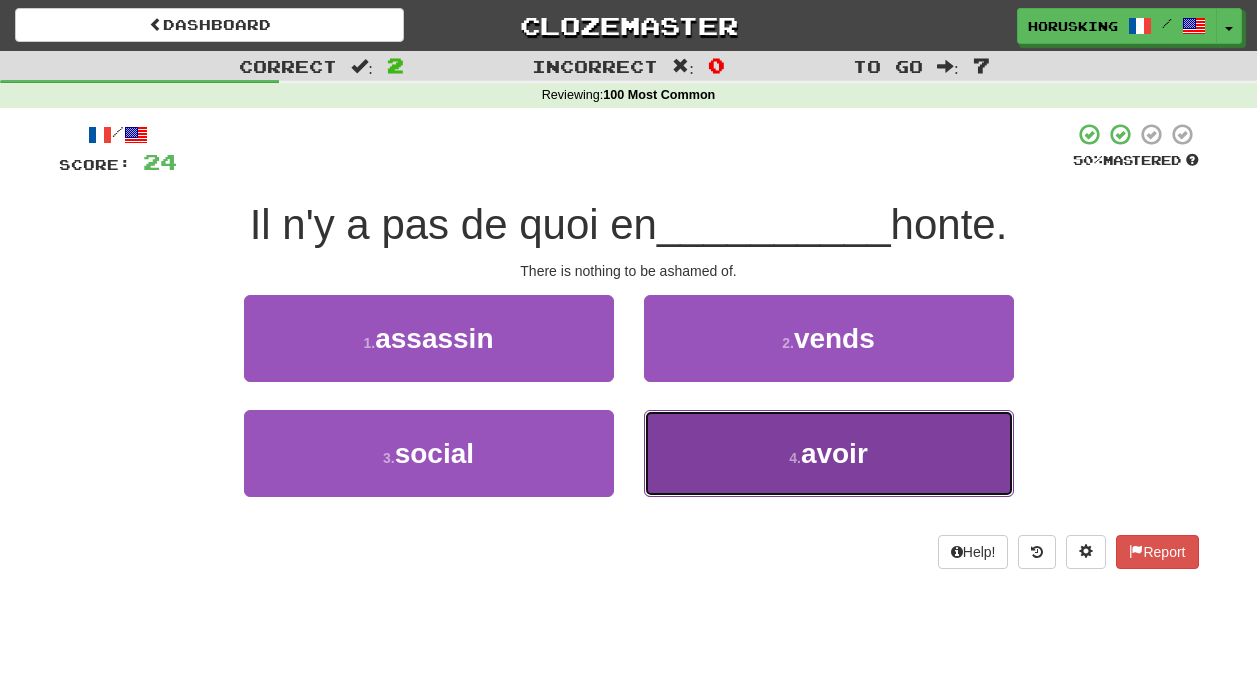 click on "4 .  avoir" at bounding box center (829, 453) 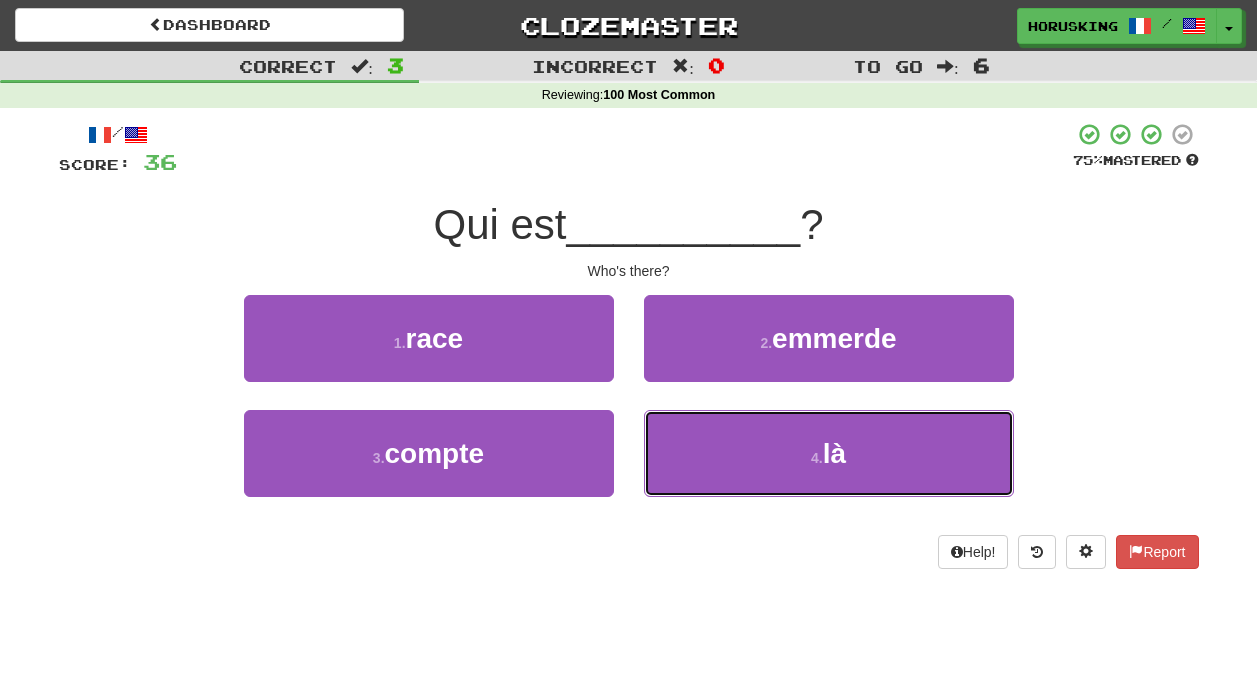 click on "4 .  là" at bounding box center (829, 453) 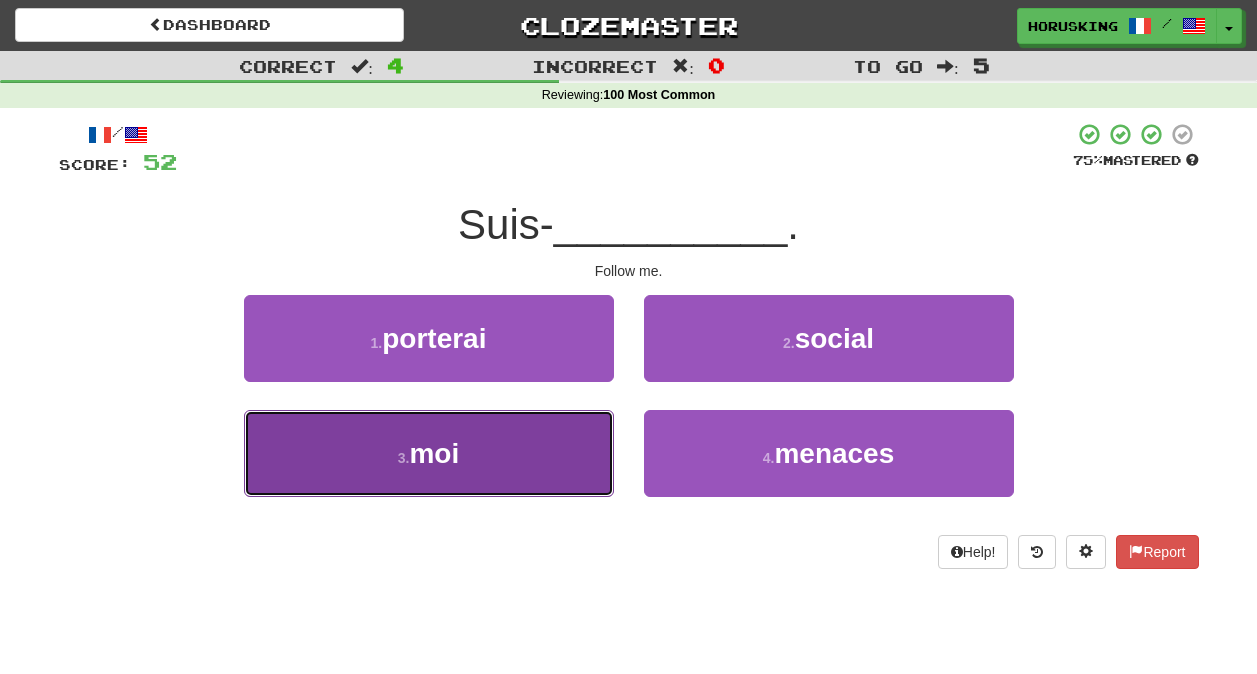 click on "3 .  moi" at bounding box center [429, 453] 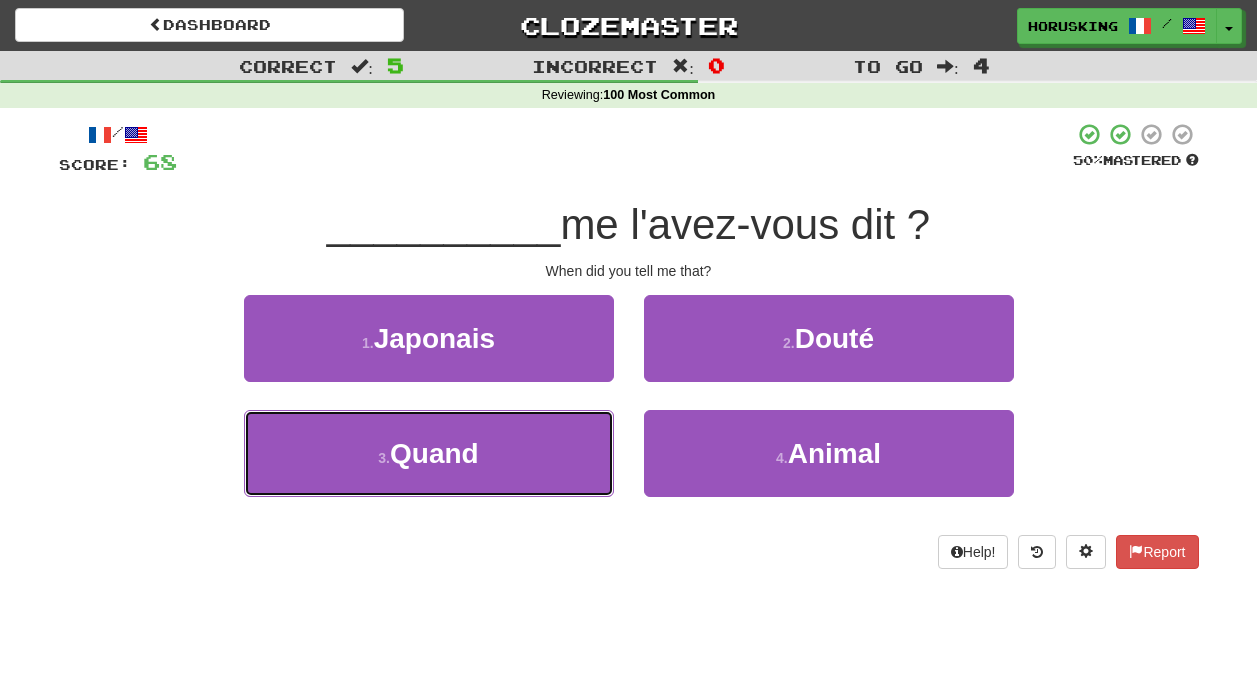 click on "3 .  Quand" at bounding box center [429, 453] 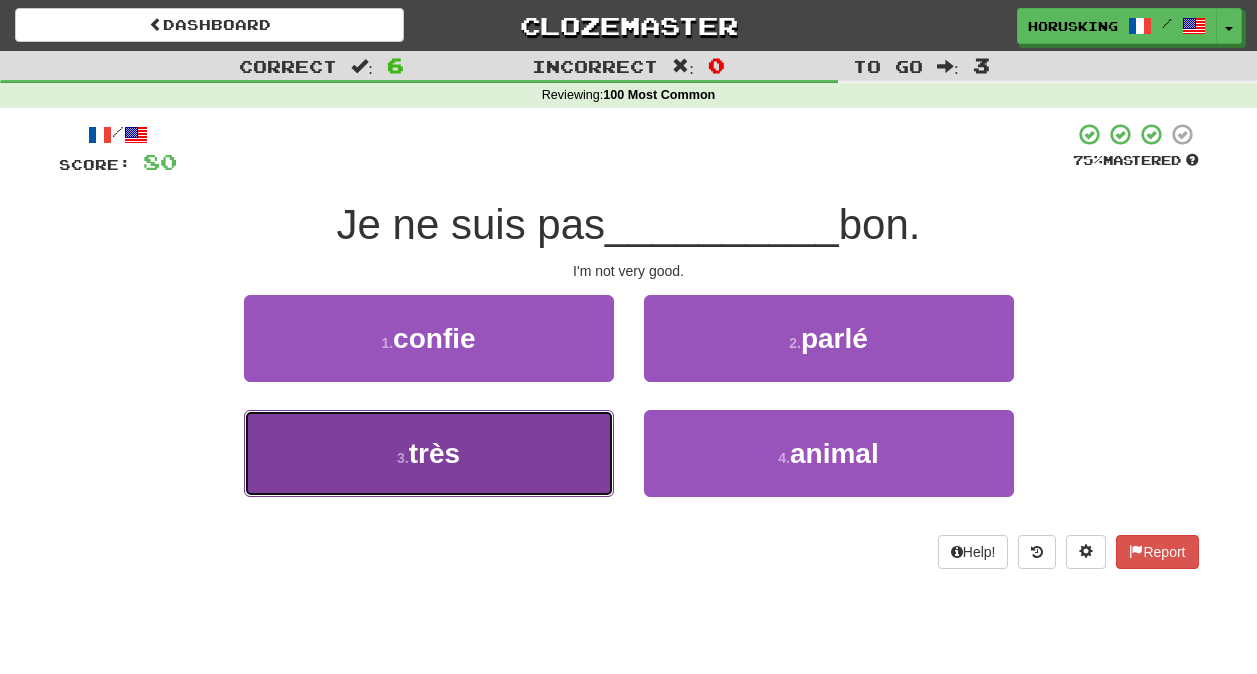 click on "3 .  très" at bounding box center (429, 453) 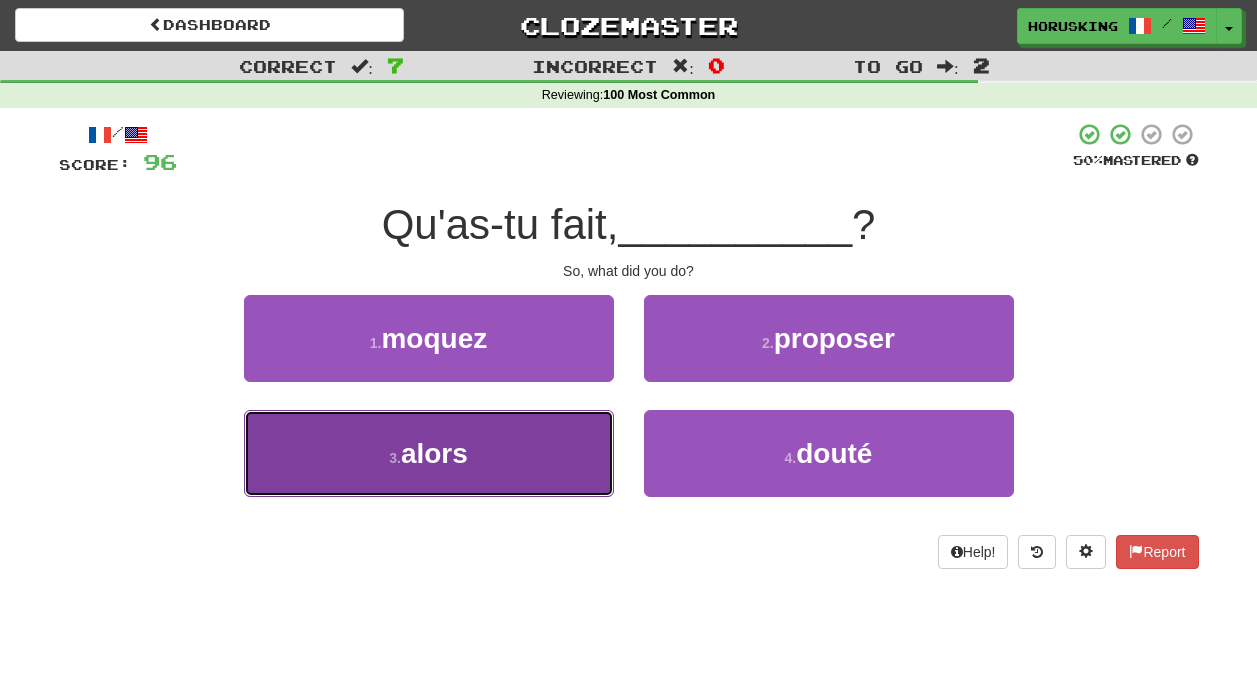 click on "3 .  alors" at bounding box center (429, 453) 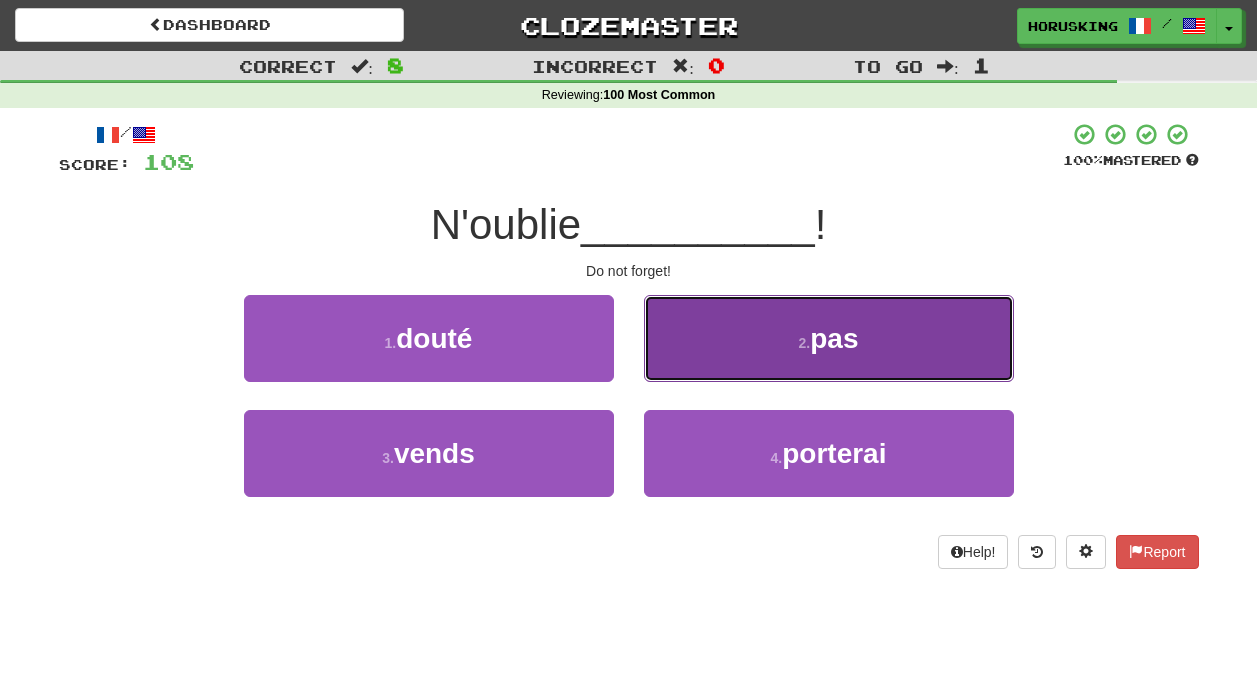 click on "2 .  pas" at bounding box center [829, 338] 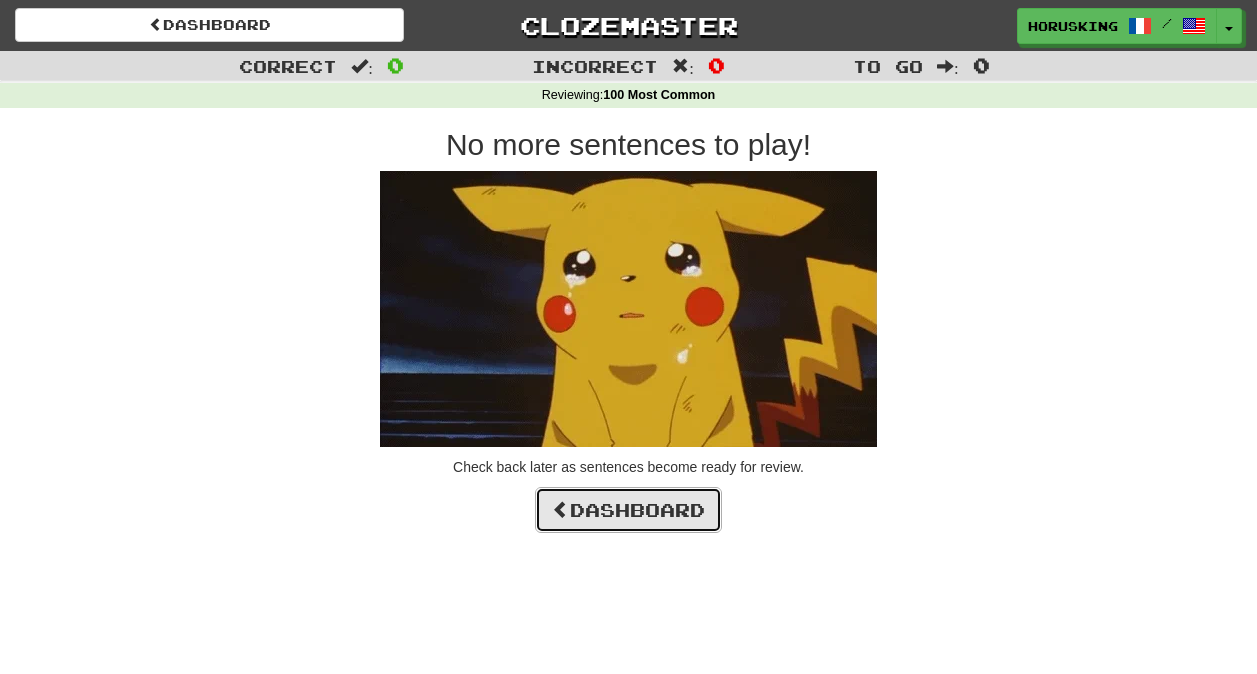 click on "Dashboard" at bounding box center [628, 510] 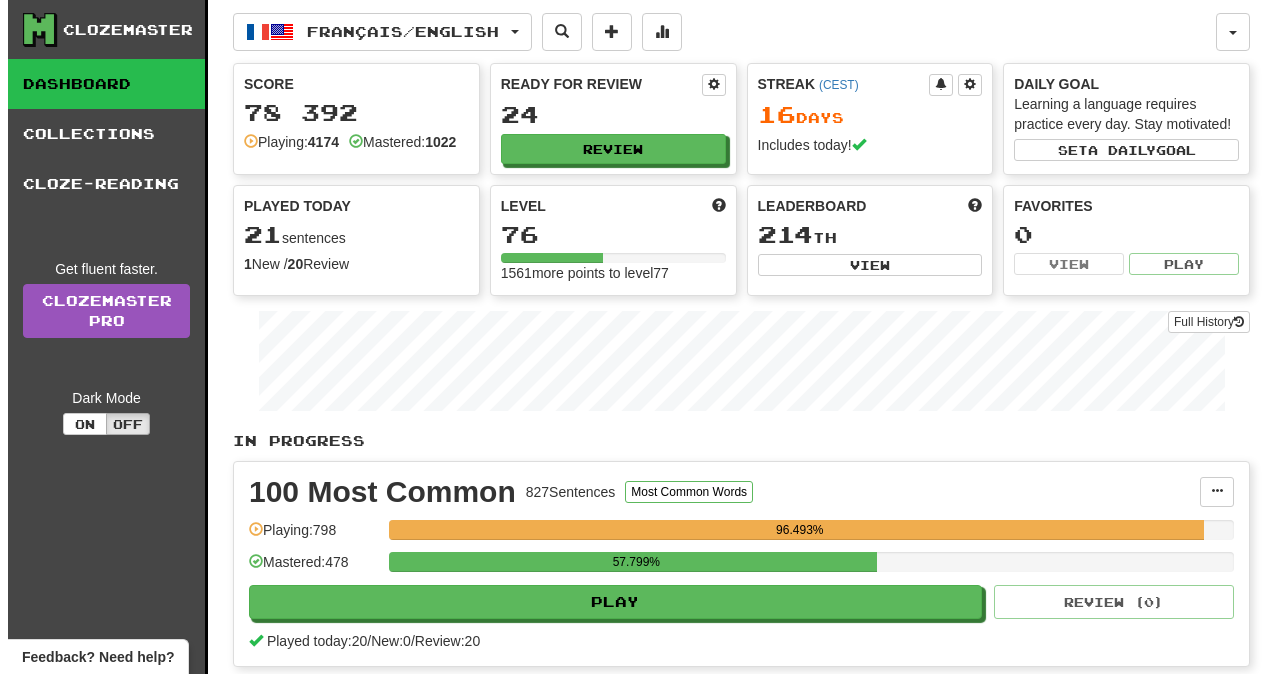 scroll, scrollTop: 0, scrollLeft: 0, axis: both 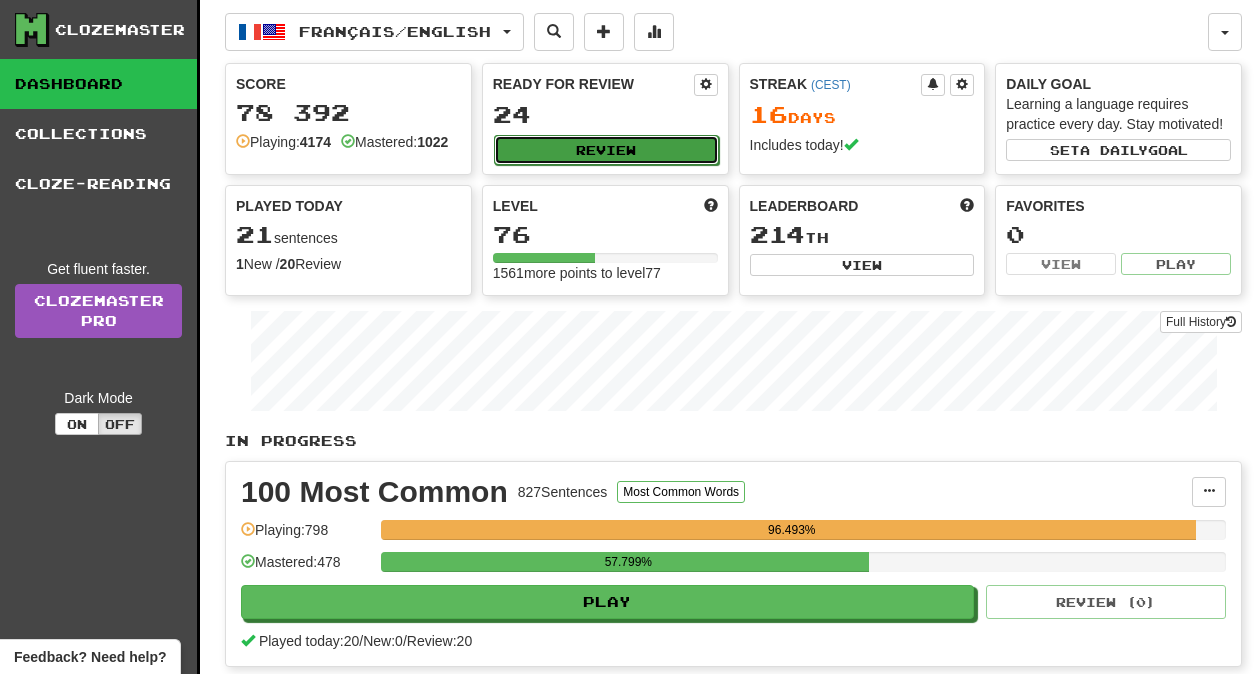 click on "Review" at bounding box center (606, 150) 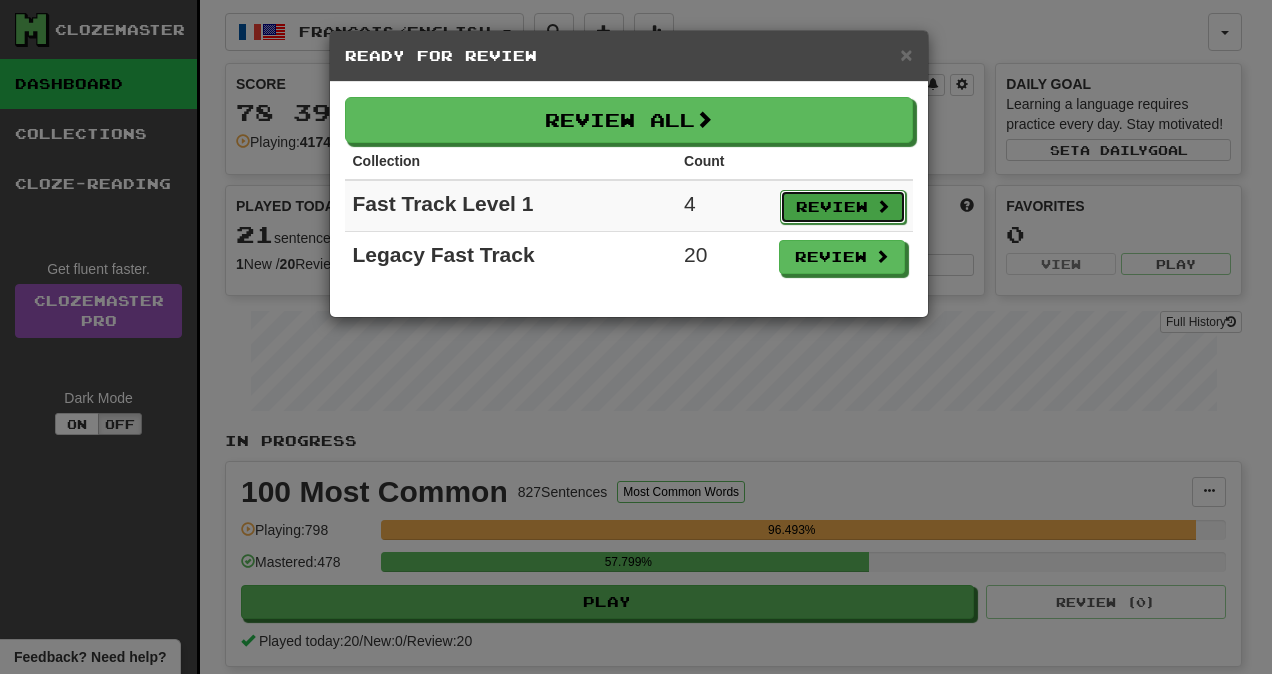 click on "Review" at bounding box center (843, 207) 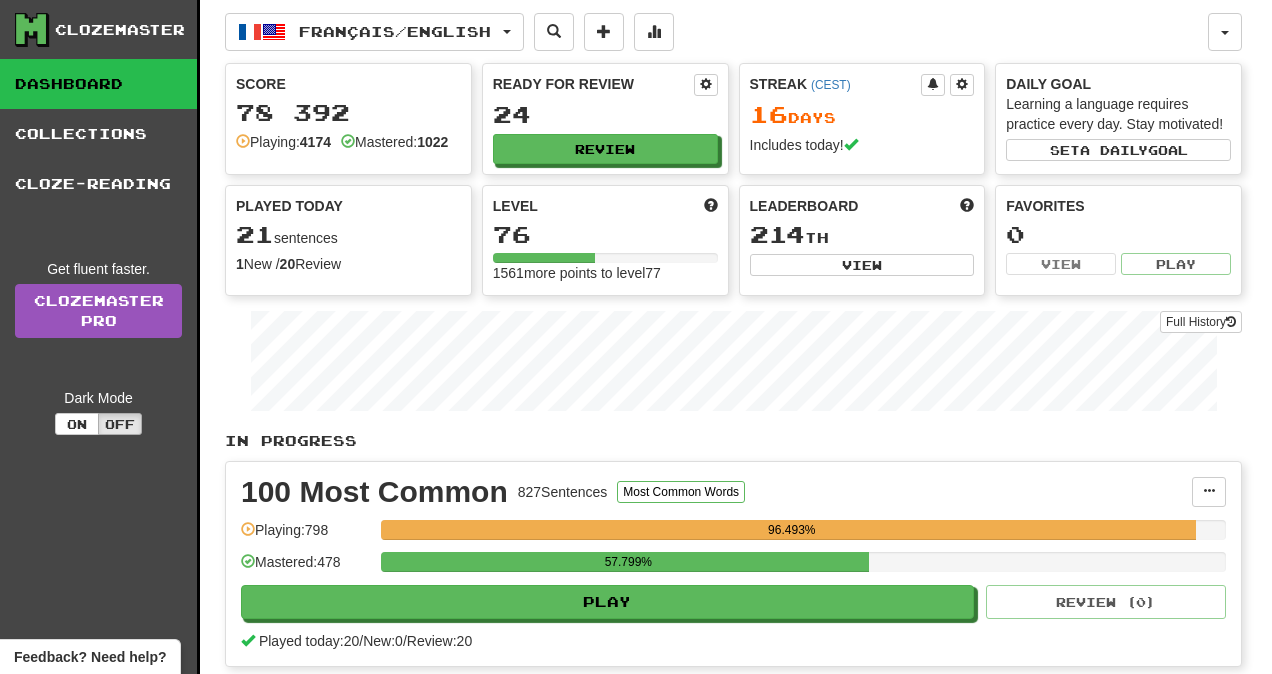 select on "**" 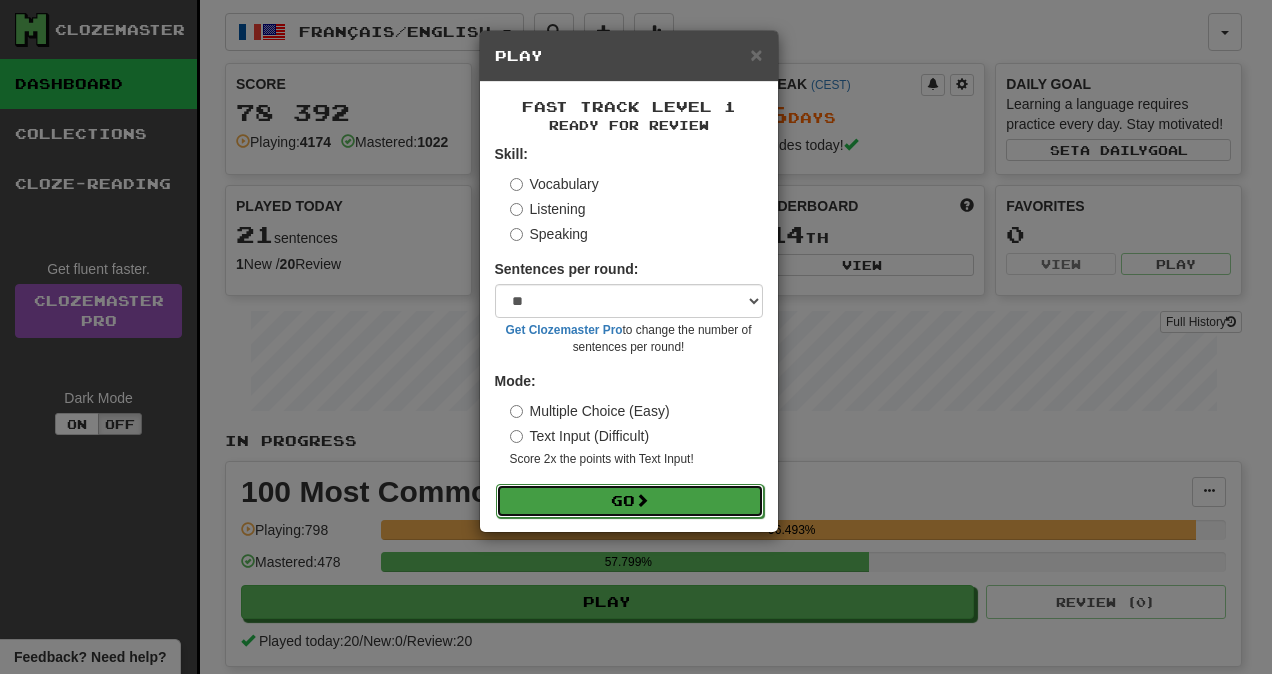 click on "Go" at bounding box center (630, 501) 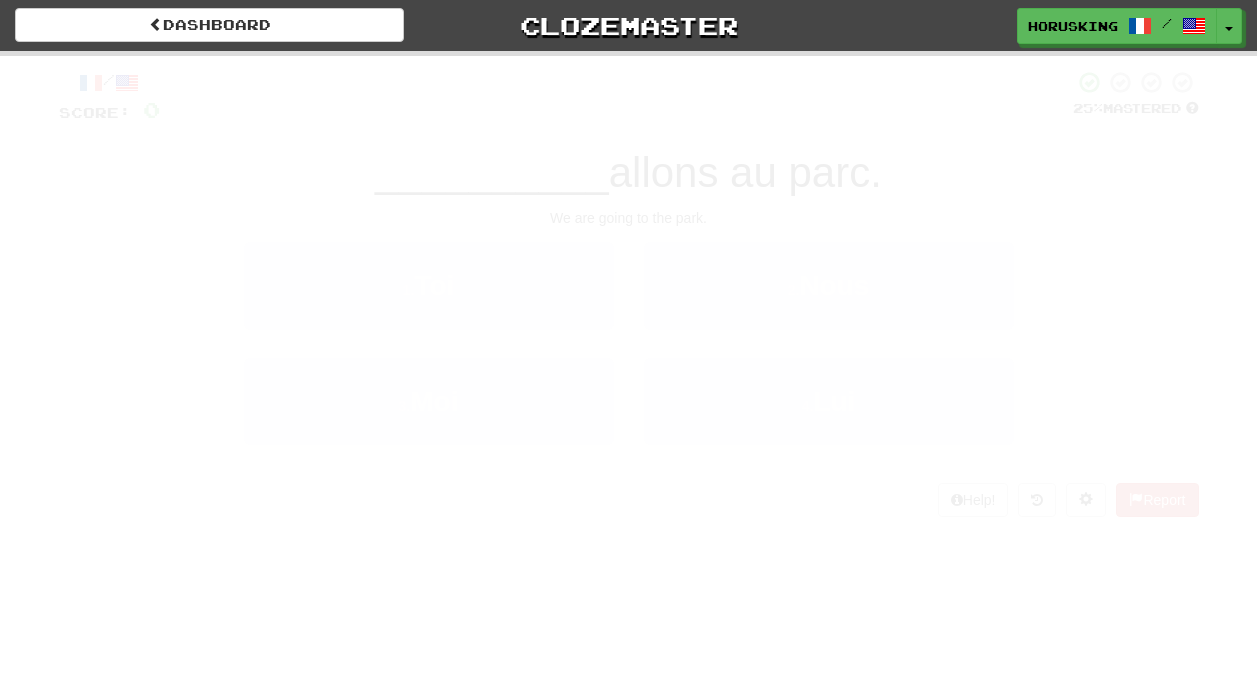 scroll, scrollTop: 0, scrollLeft: 0, axis: both 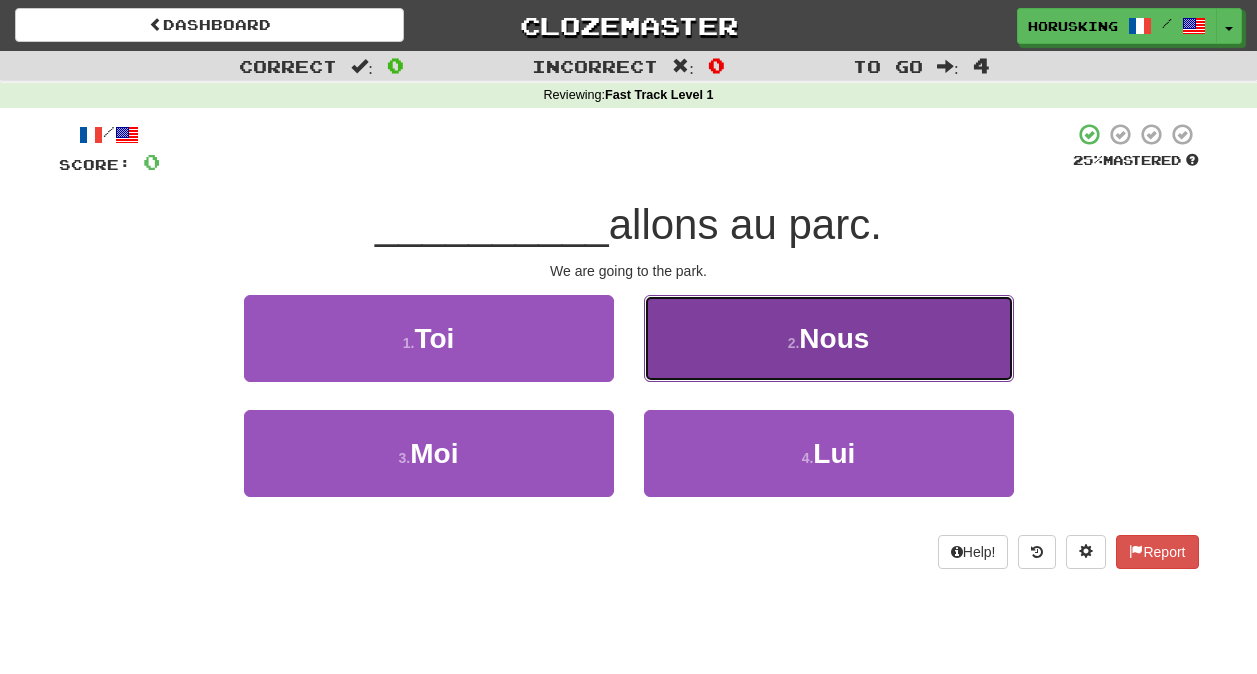 click on "Nous" at bounding box center [834, 338] 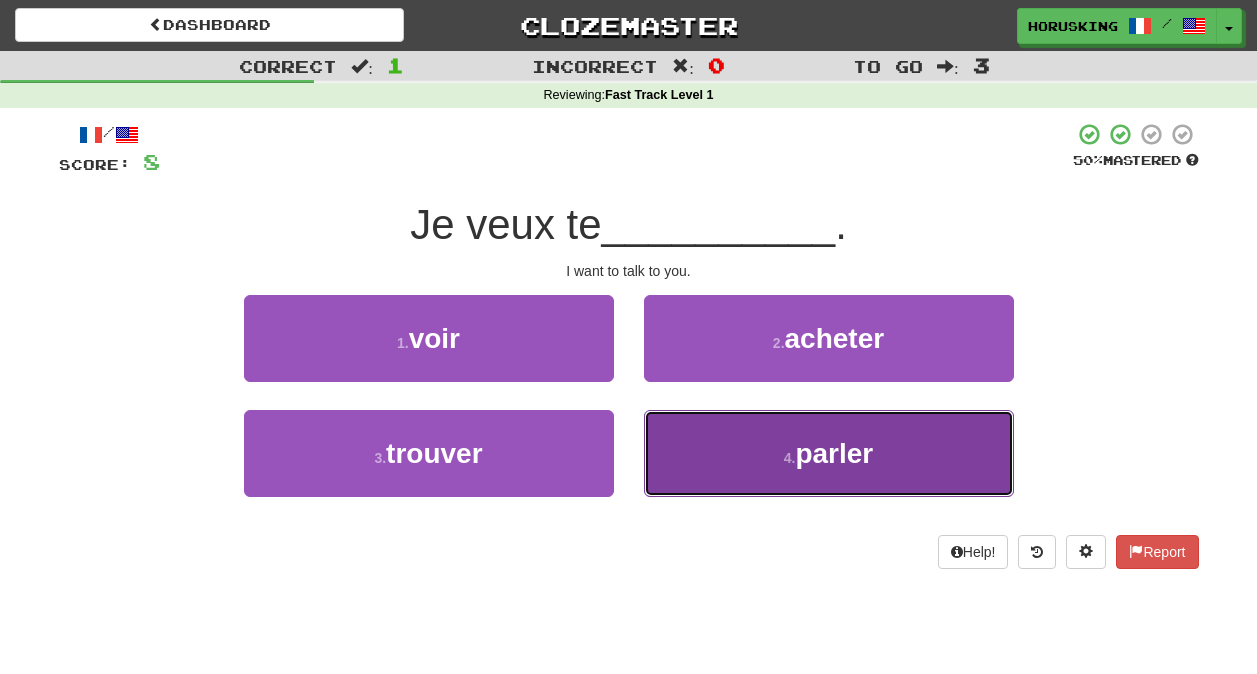 click on "4 .  parler" at bounding box center [829, 453] 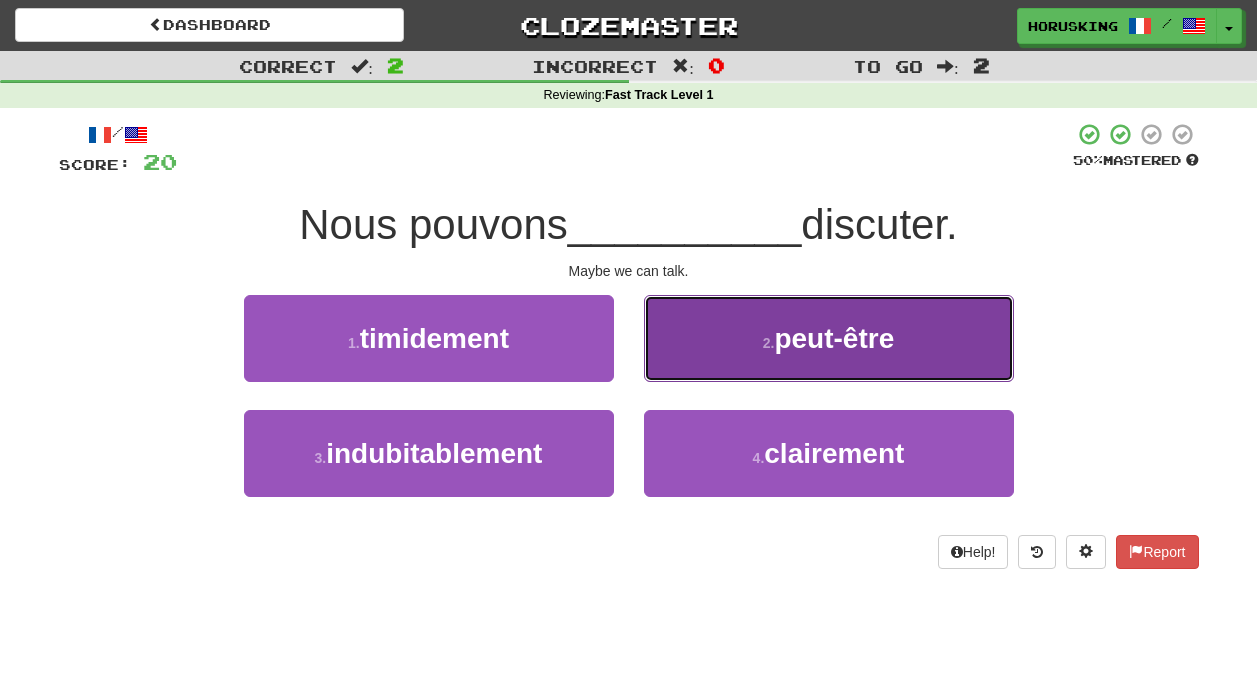 click on "peut-être" at bounding box center (834, 338) 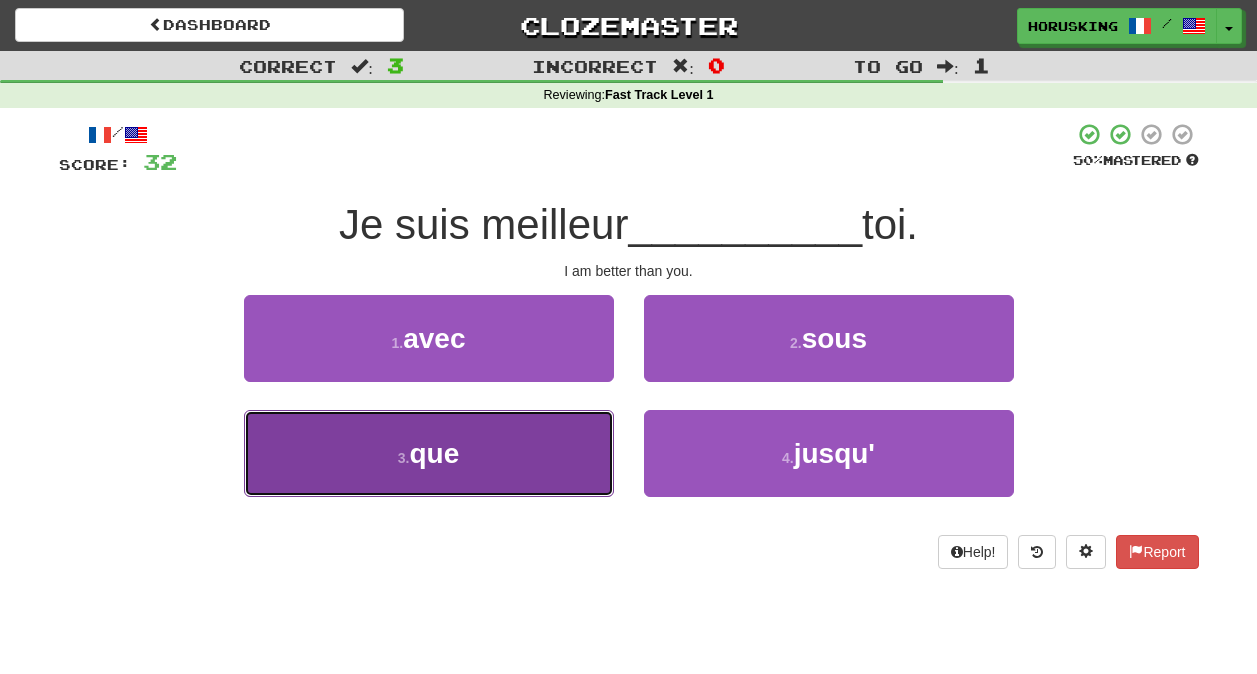 click on "3 .  que" at bounding box center [429, 453] 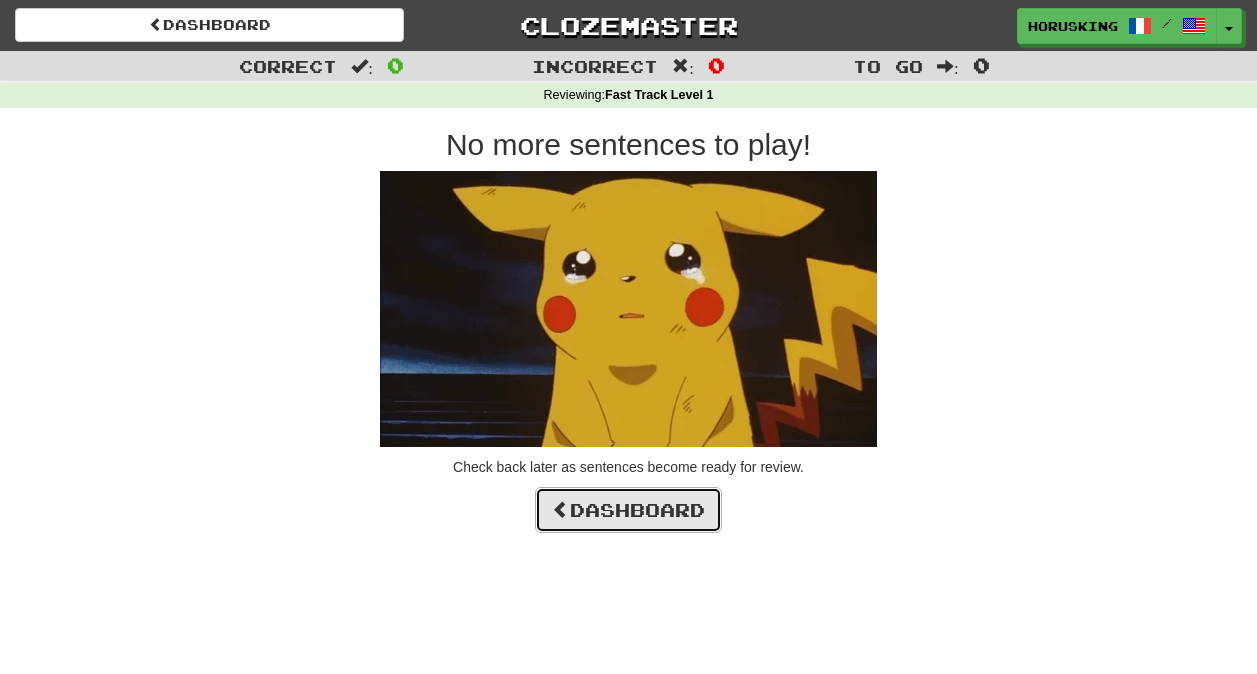 click on "Dashboard" at bounding box center [628, 510] 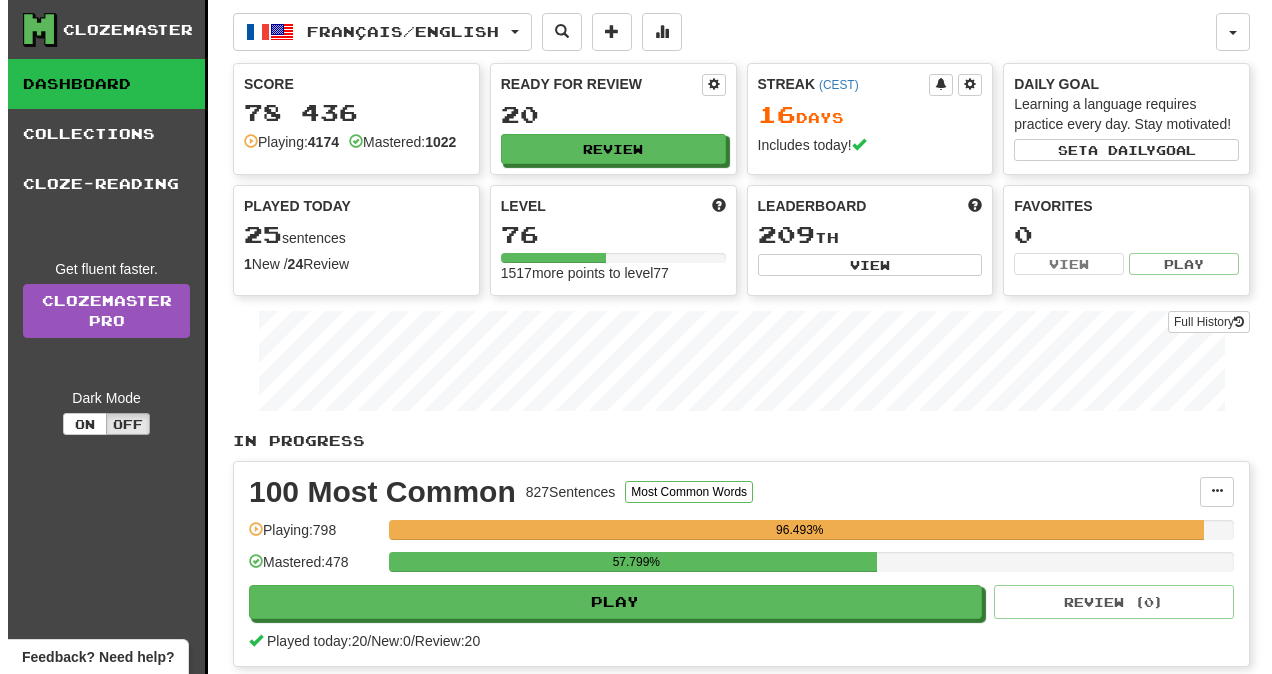 scroll, scrollTop: 0, scrollLeft: 0, axis: both 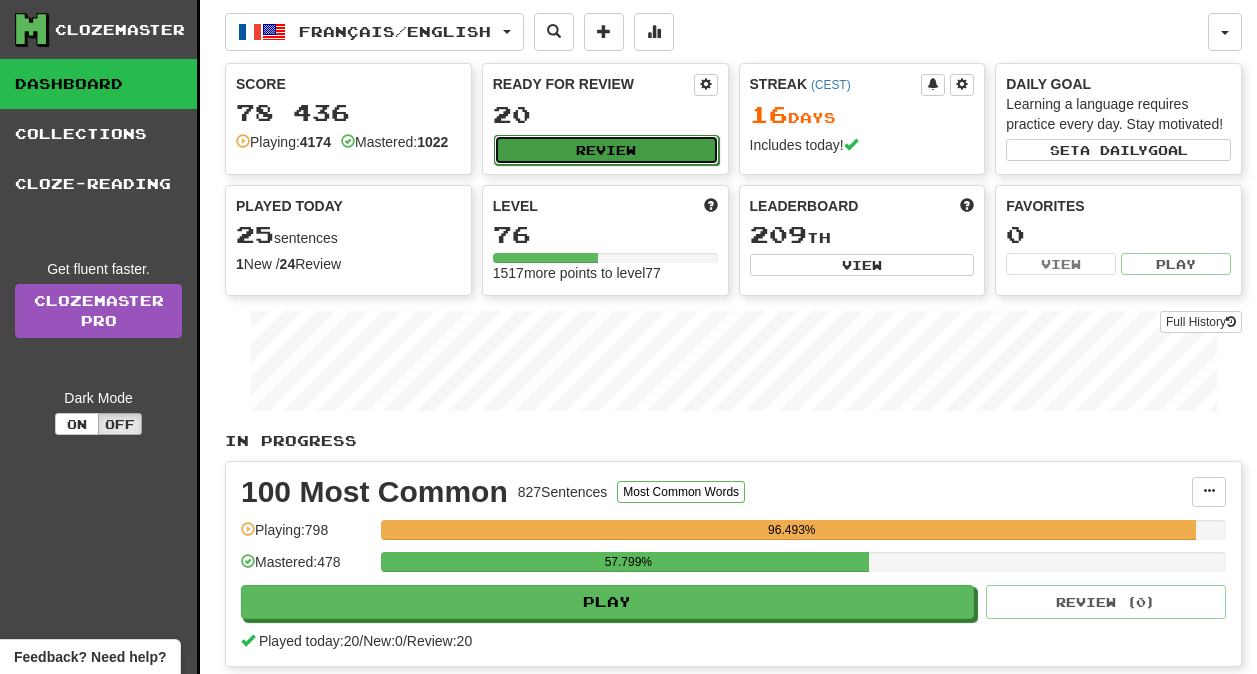 click on "Review" at bounding box center (606, 150) 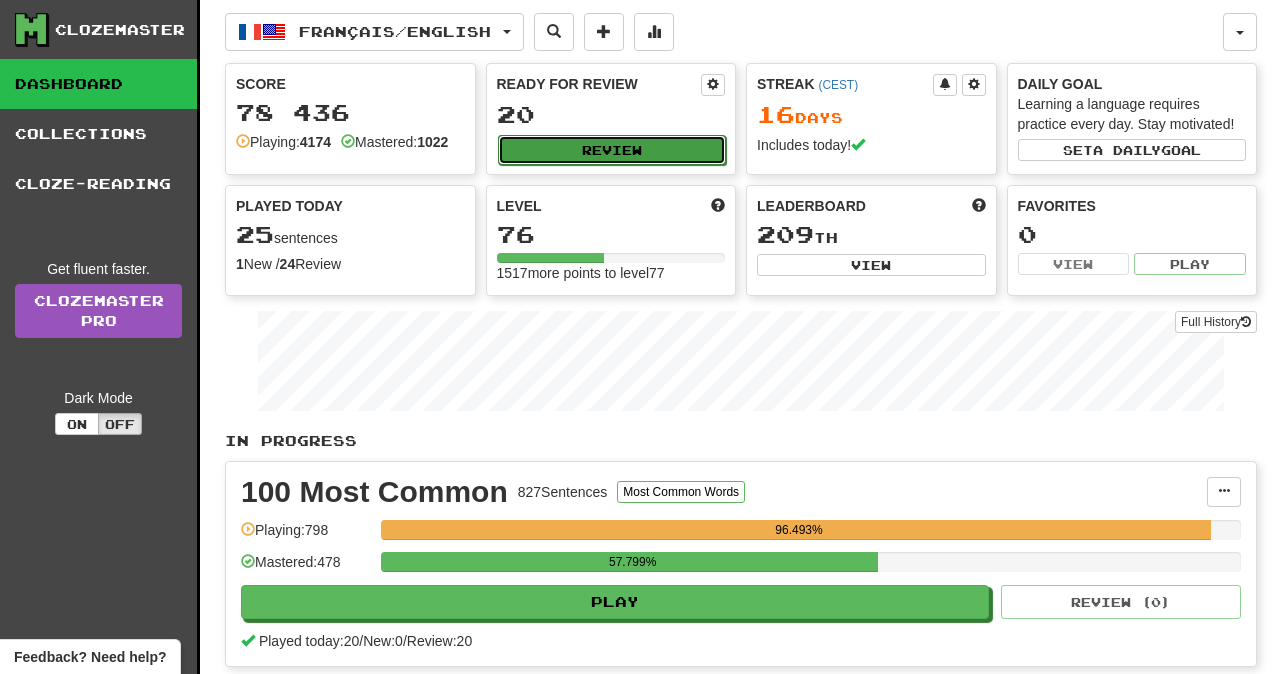 select on "**" 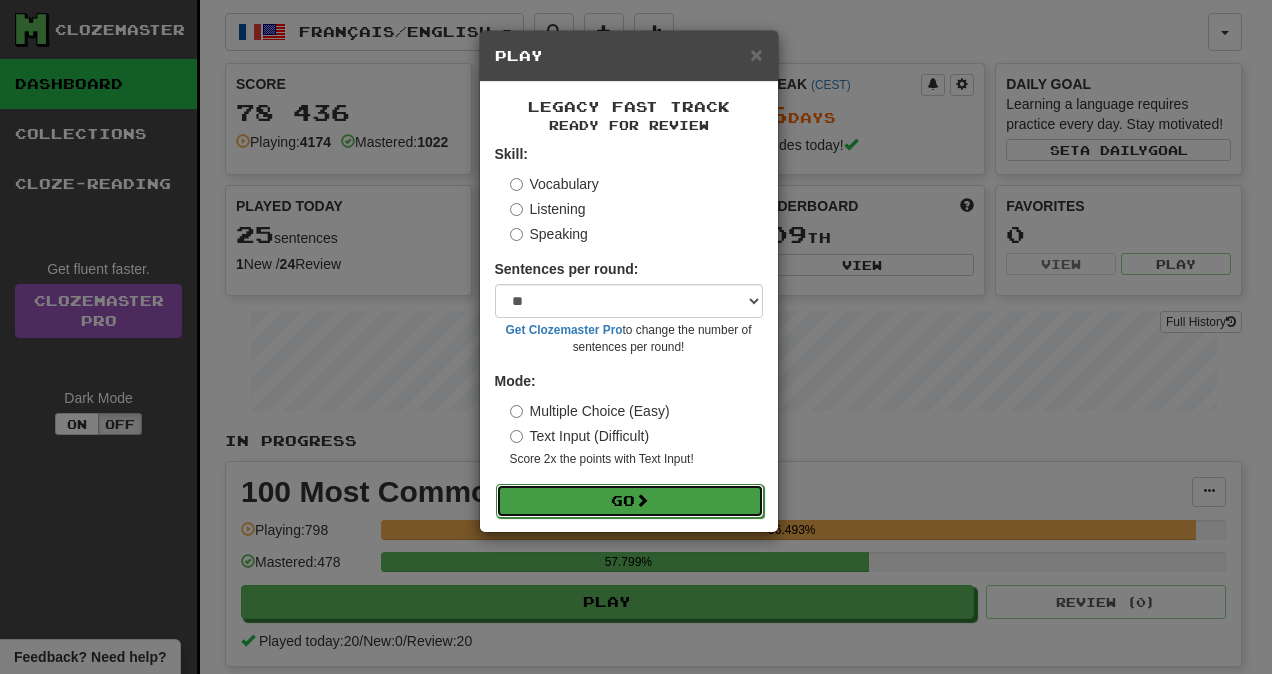click on "Go" at bounding box center (630, 501) 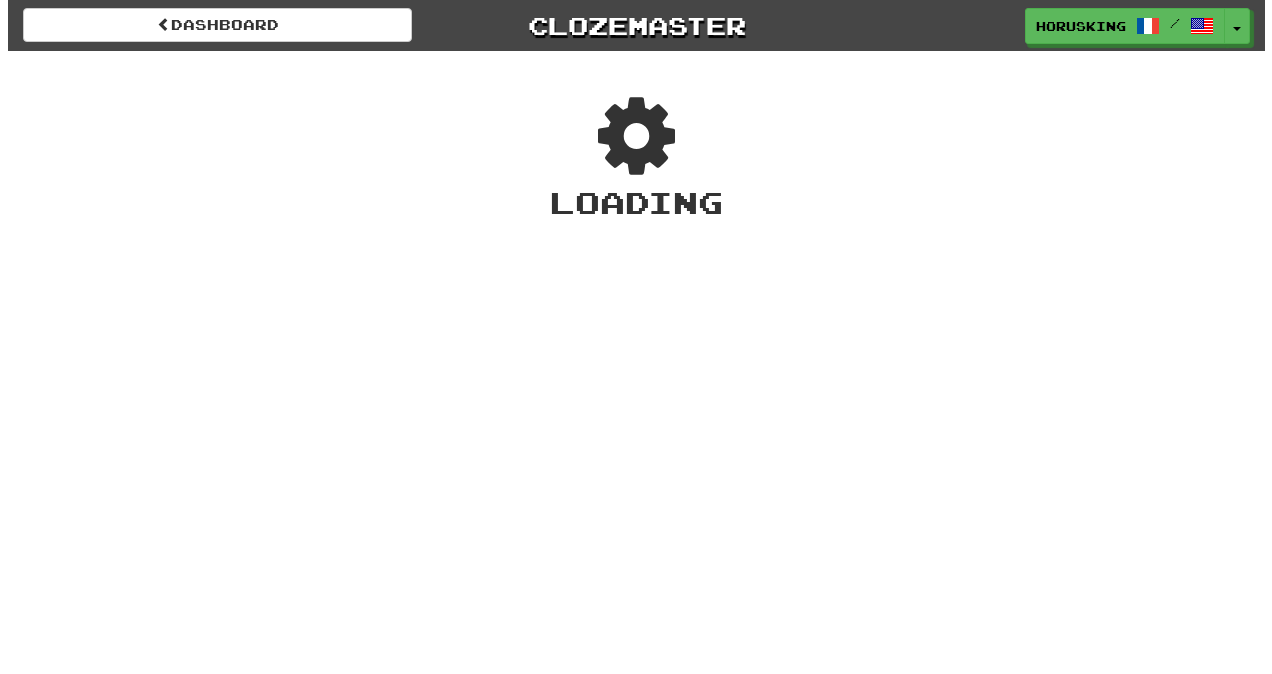 scroll, scrollTop: 0, scrollLeft: 0, axis: both 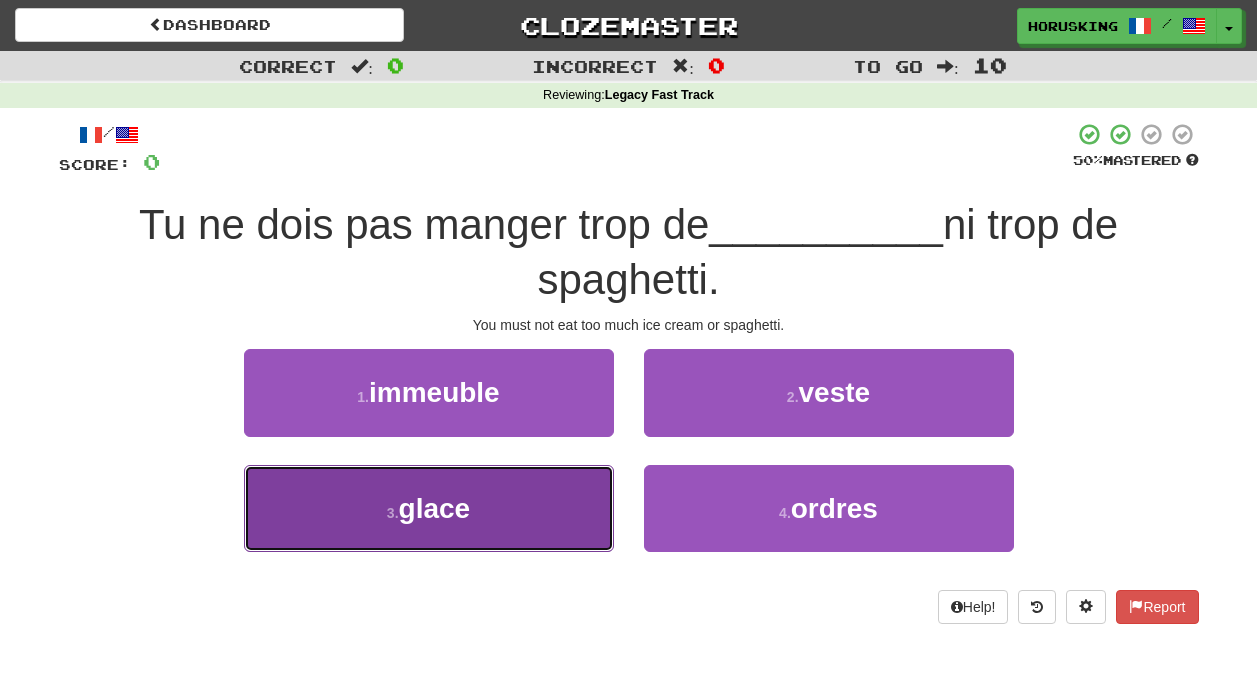 click on "3 .  glace" at bounding box center (429, 508) 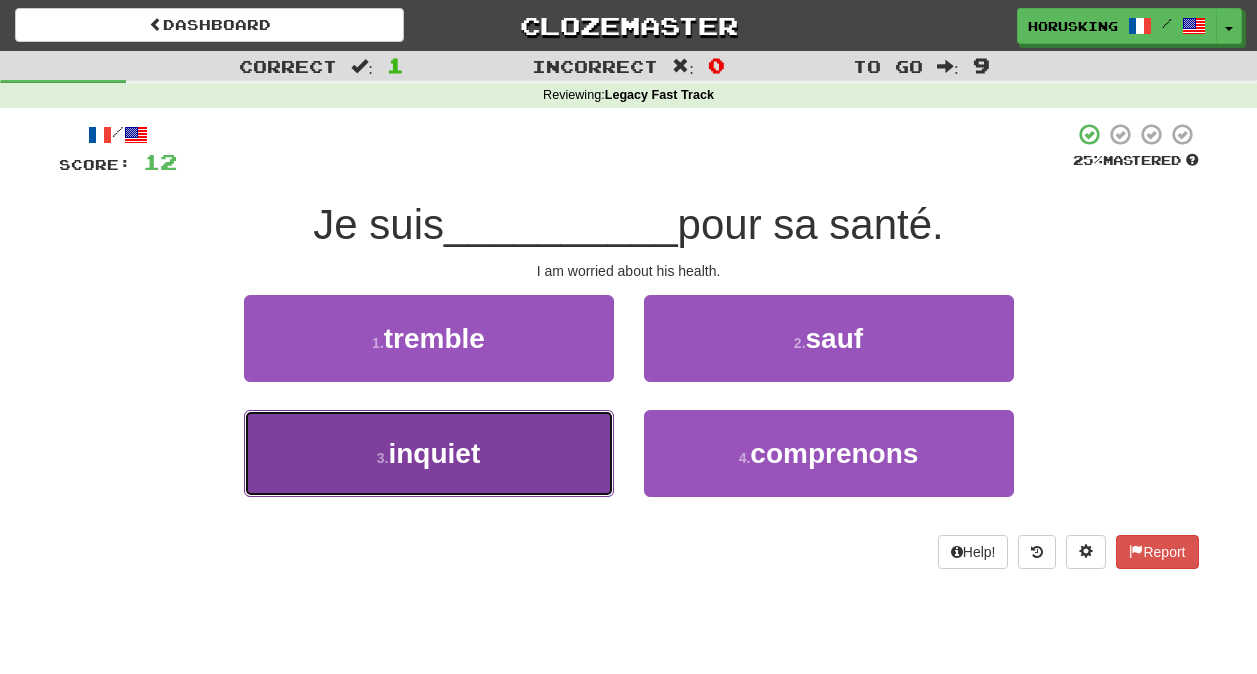 click on "3 .  inquiet" at bounding box center (429, 453) 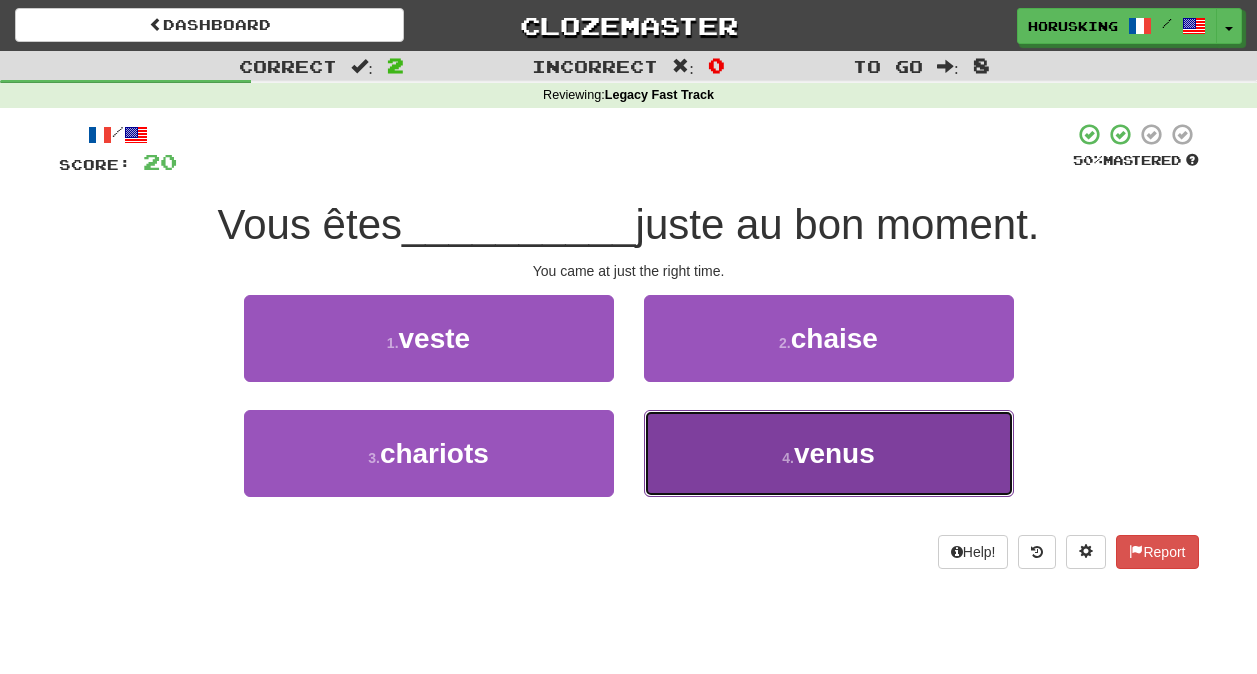 click on "4 .  [PLANET]" at bounding box center [829, 453] 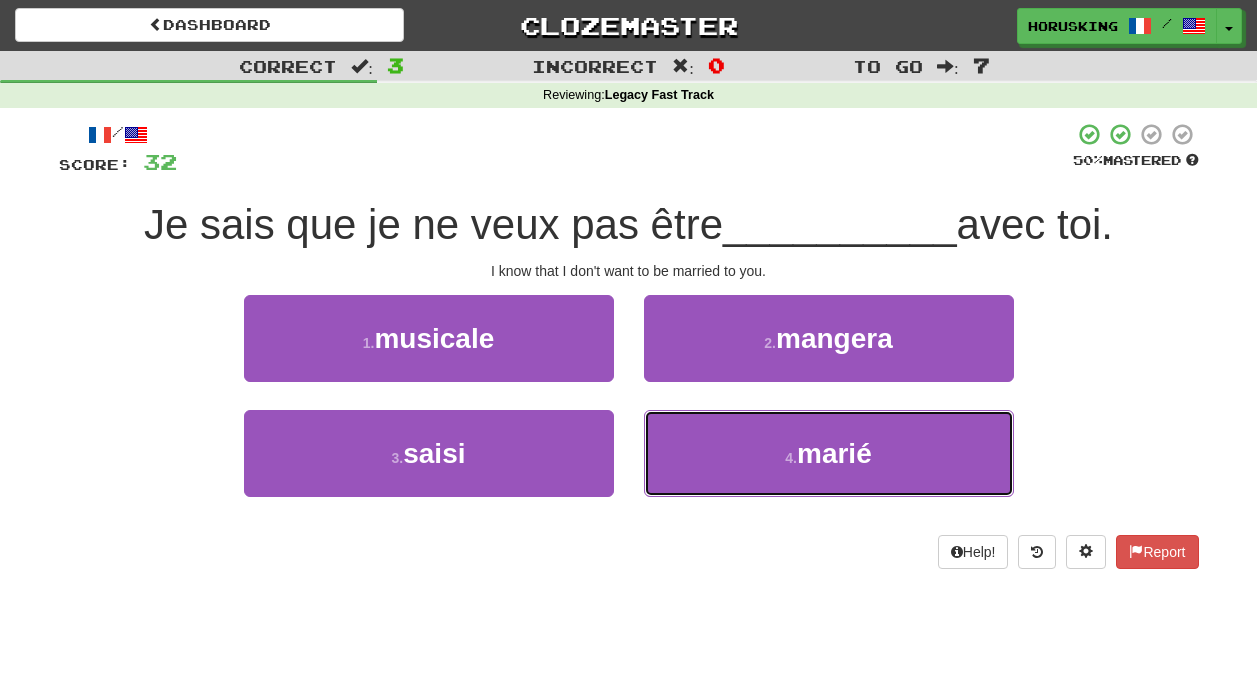click on "4 .  marié" at bounding box center [829, 453] 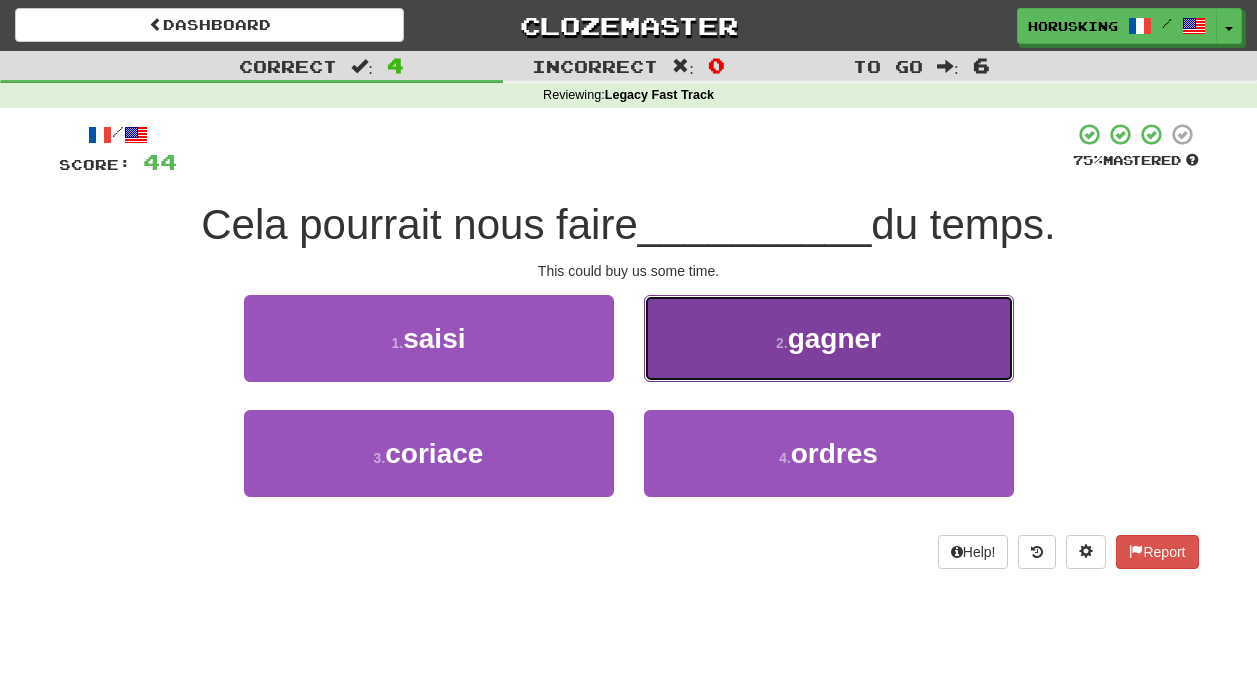 click on "2 .  gagner" at bounding box center (829, 338) 